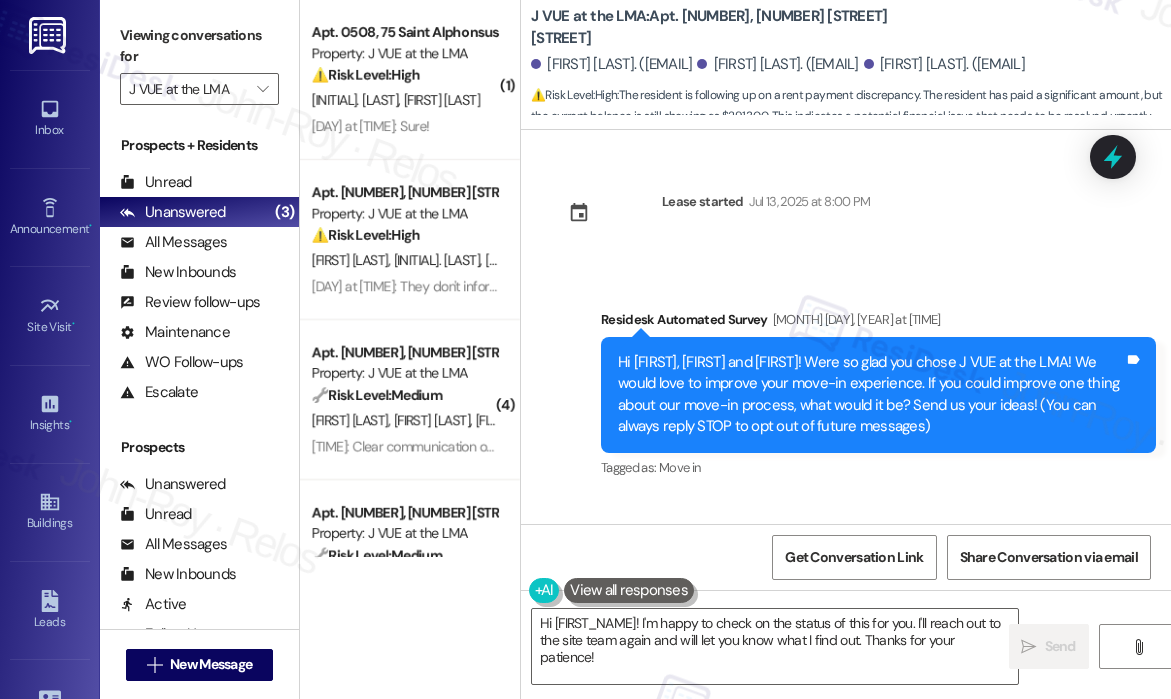 scroll, scrollTop: 0, scrollLeft: 0, axis: both 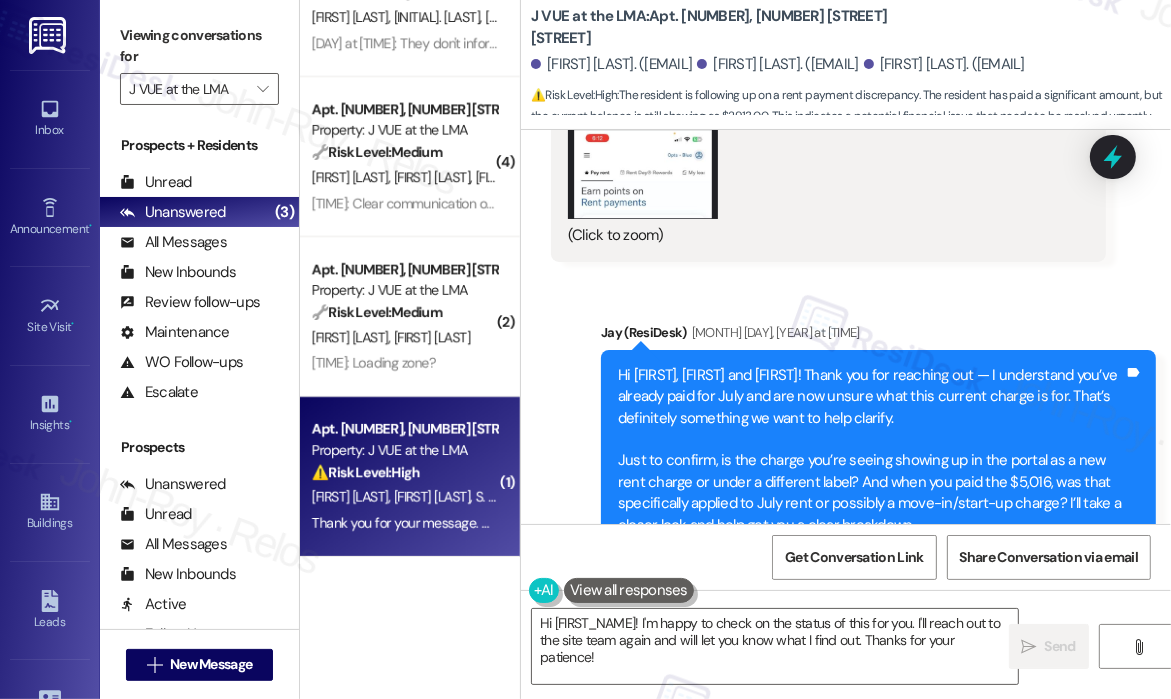 click on "Received via SMS [TIME] [FIRST] [LAST] [MONTH] [DAY], [YEAR] at [TIME] JPG  attachment ResiDesk found written details in this image   See details [FIRST] [LAST] emailed [FIRST] regarding a $2,913 due amount showing on the Loft Living app, seeking clarification on the calculation.
Download   (Click to zoom) Tags and notes" at bounding box center (828, -1) 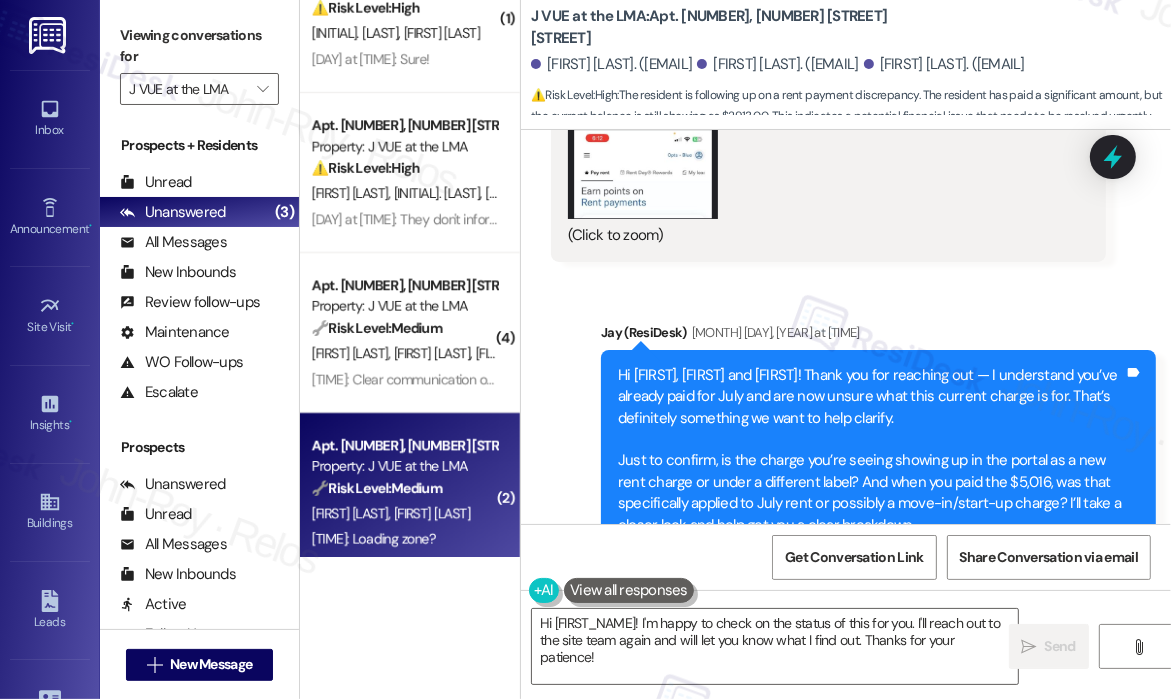 scroll, scrollTop: 43, scrollLeft: 0, axis: vertical 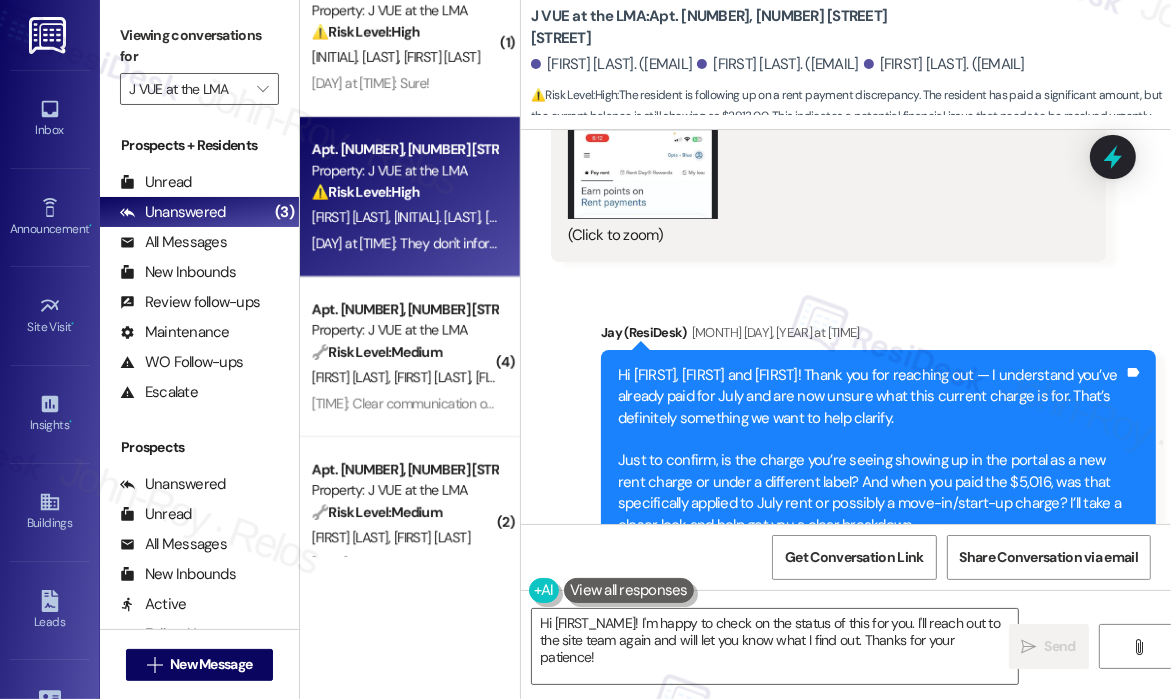 click on "[DAY] at [TIME]: They don't inform us [DAY] at [TIME]: They don't inform us" at bounding box center (414, 243) 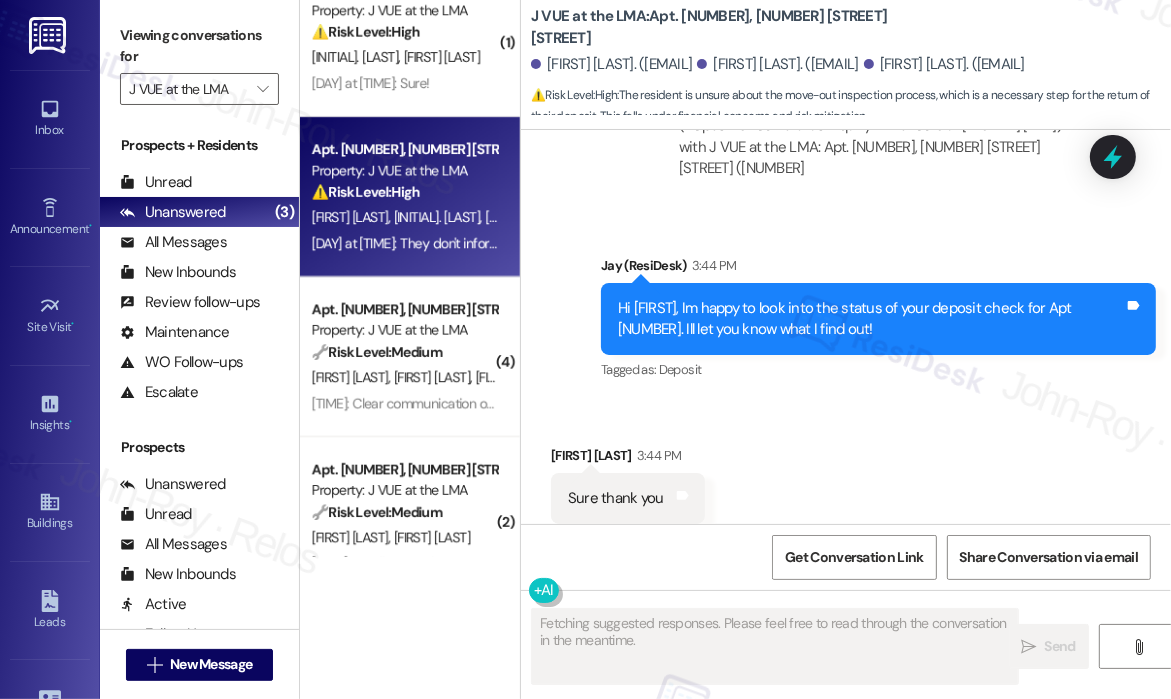 scroll, scrollTop: 10115, scrollLeft: 0, axis: vertical 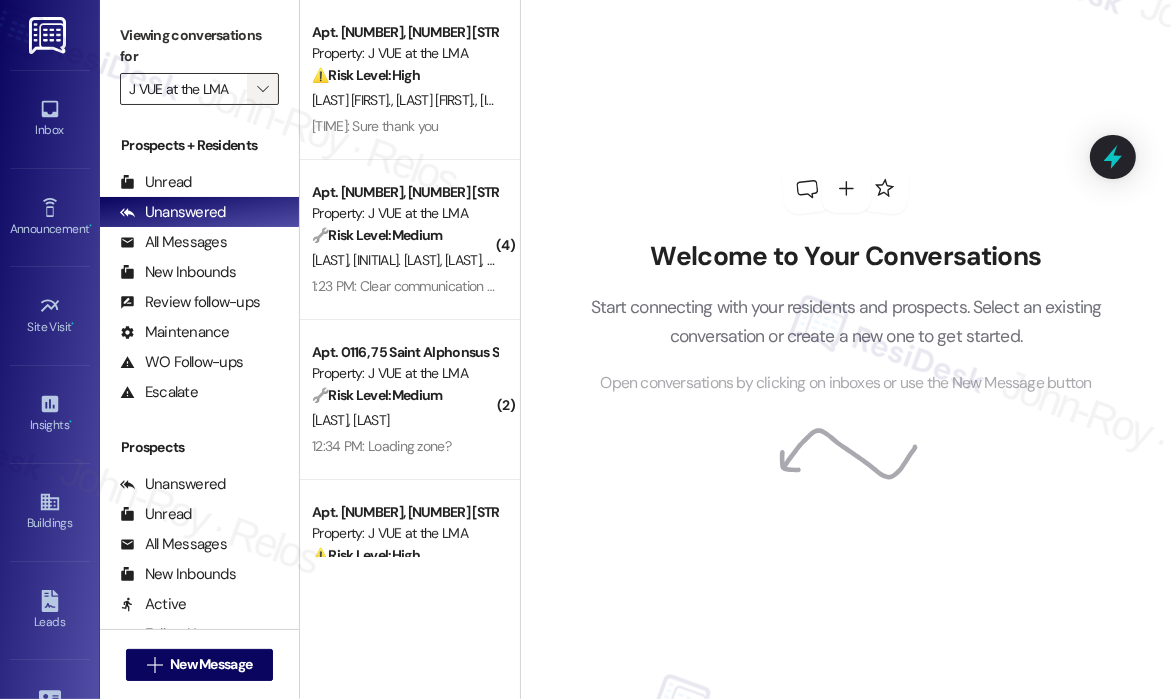 click on "" at bounding box center (262, 89) 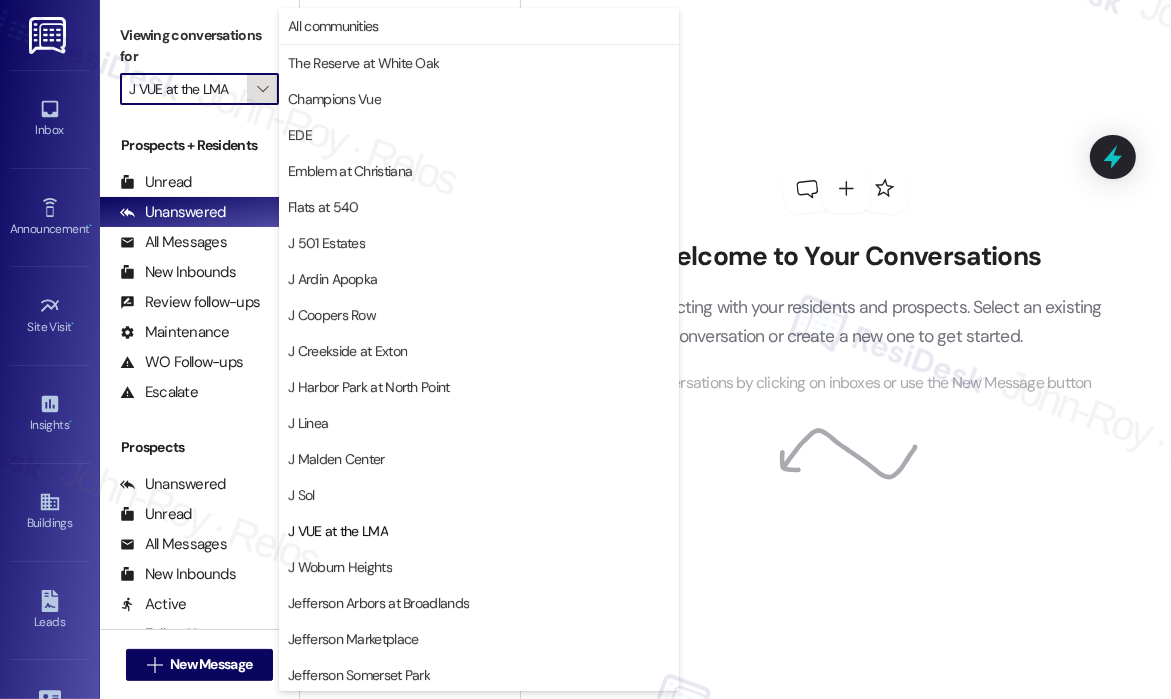 scroll, scrollTop: 324, scrollLeft: 0, axis: vertical 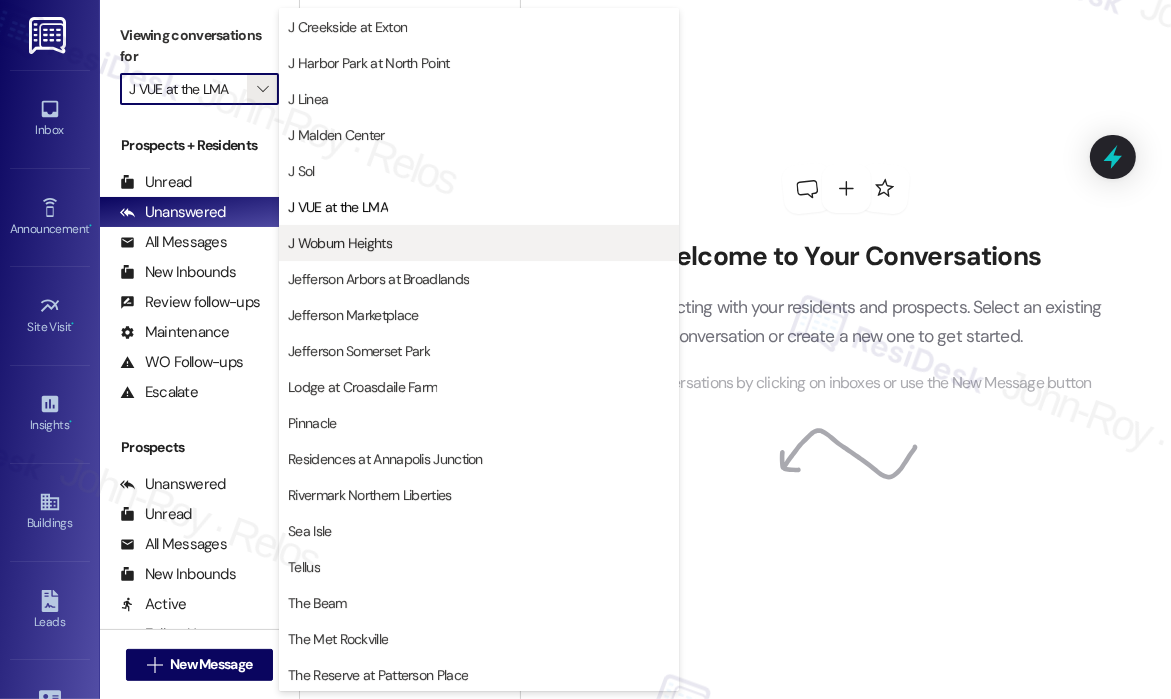 click on "J Woburn Heights" at bounding box center (340, 243) 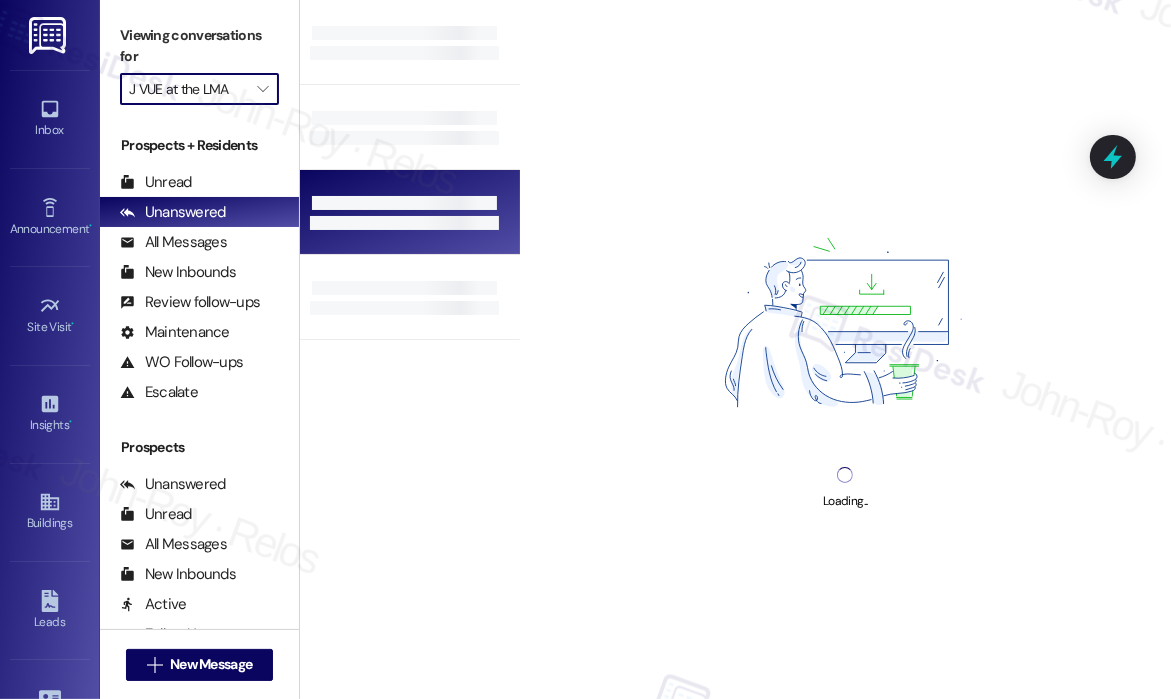 type on "J Woburn Heights" 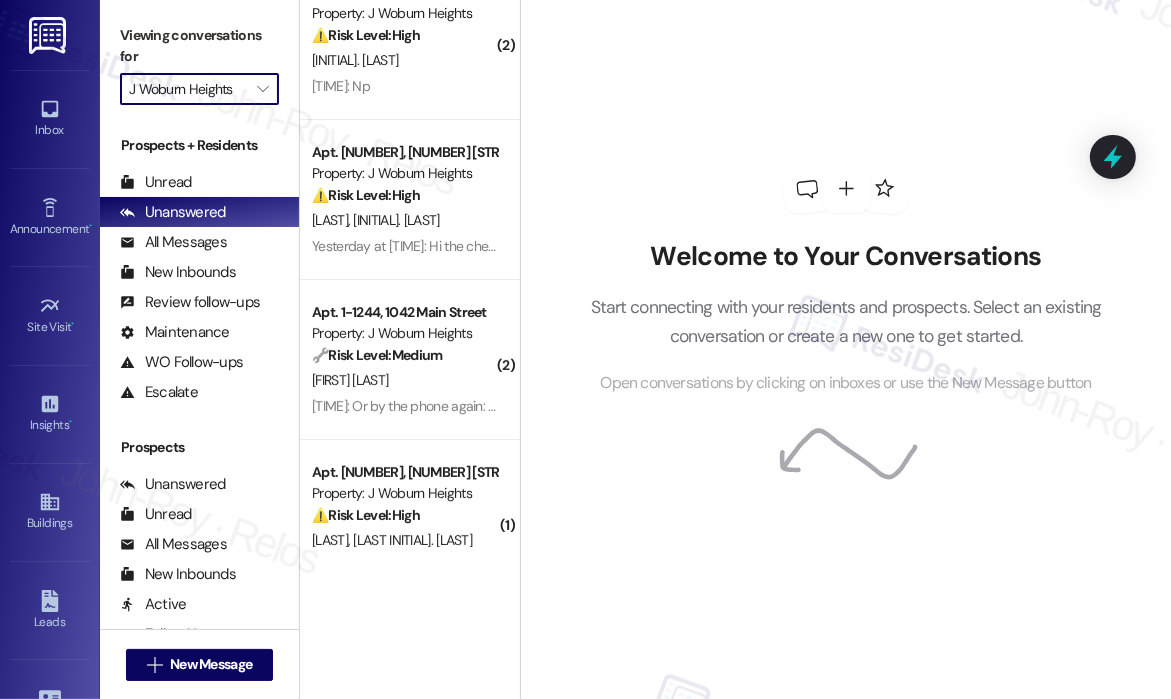scroll, scrollTop: 0, scrollLeft: 0, axis: both 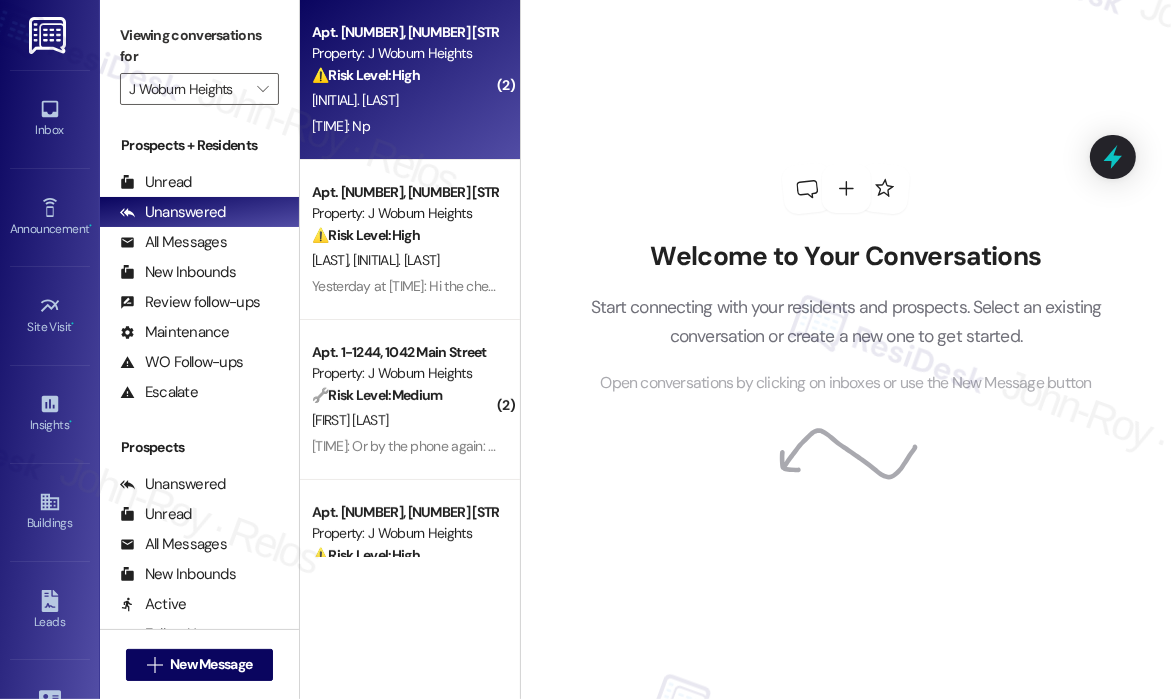 click on "[INITIAL]. [LAST]" at bounding box center (404, 100) 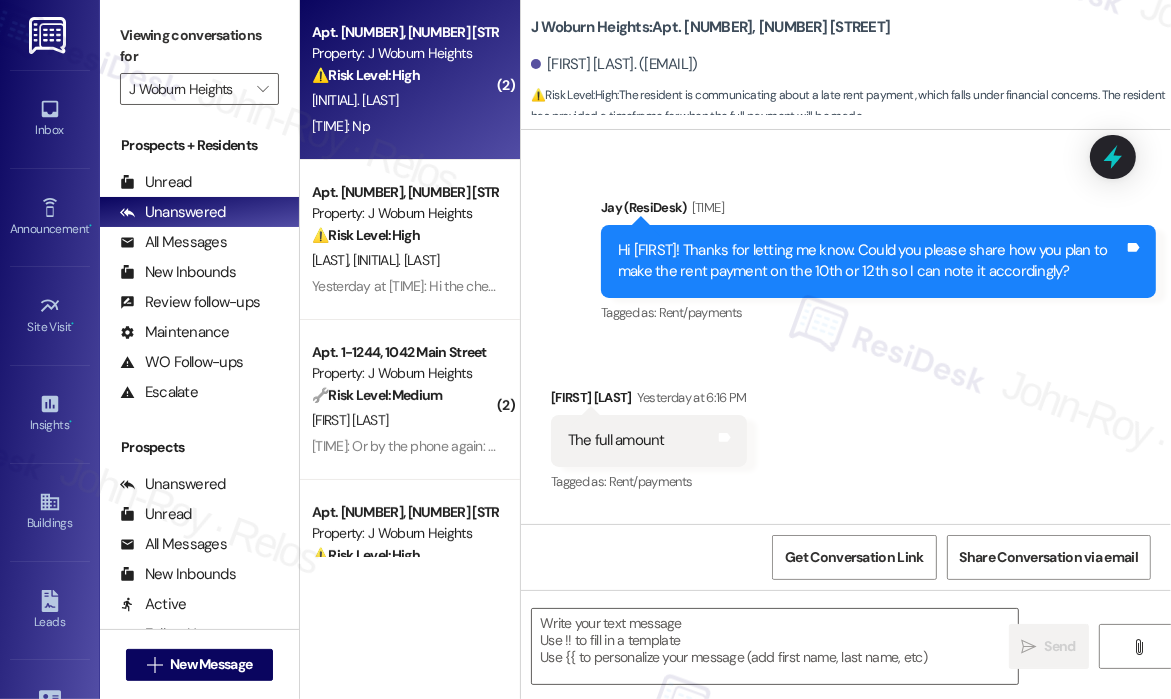 scroll, scrollTop: 450, scrollLeft: 0, axis: vertical 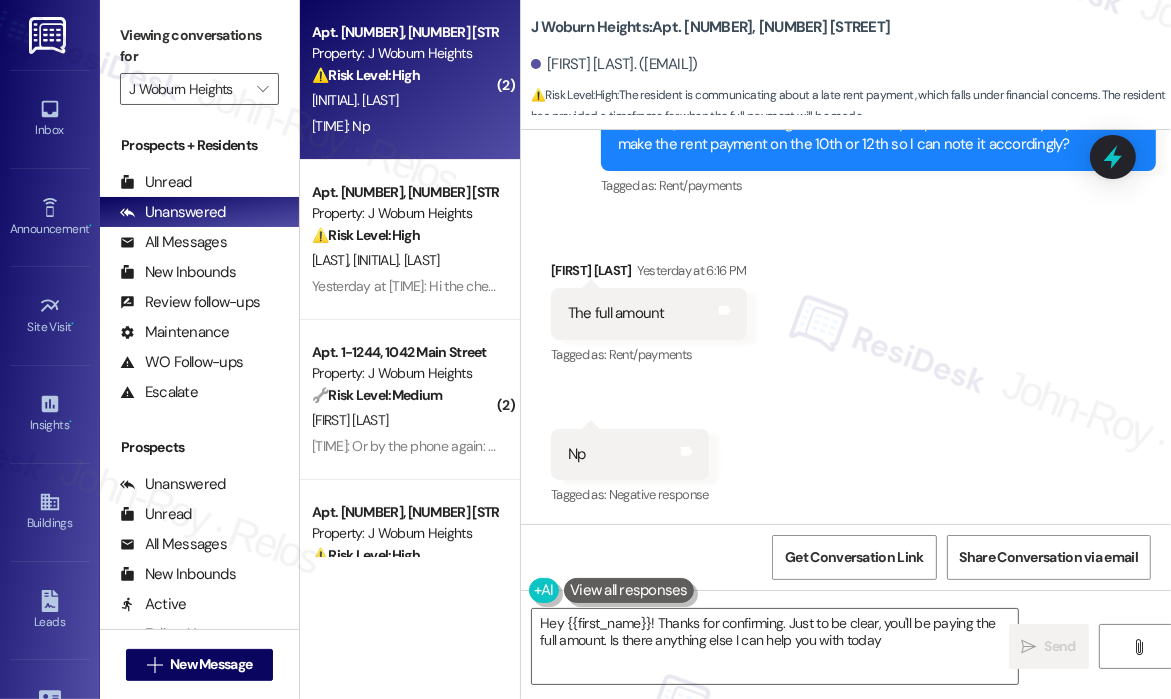 type on "Hey {{first_name}}! Thanks for confirming. Just to be clear, you'll be paying the full amount. Is there anything else I can help you with today?" 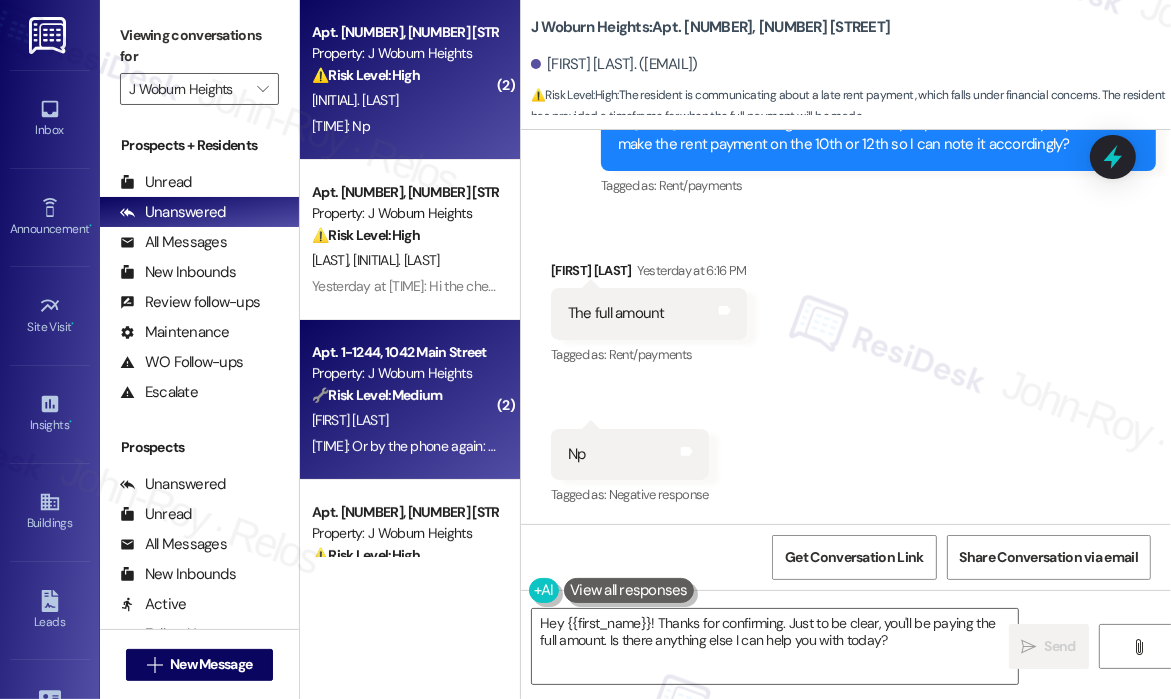 click on "Apt. 1-1244, 1042 Main Street Property: J [CITY] Heights 🔧 Risk Level: Medium The resident is providing contact information for the [CITY] Housing Authority, presumably related to rent payment. This appears to be a routine update regarding third-party payment, and there is no indication of a dispute or breakdown in communication. [FIRST] [LAST] [TIME]: Or by the phone again: ([PHONE]) [CITY] Housing Authority [TIME]: Or by the phone again: ([PHONE]) [CITY] Housing Authority" at bounding box center (410, 400) 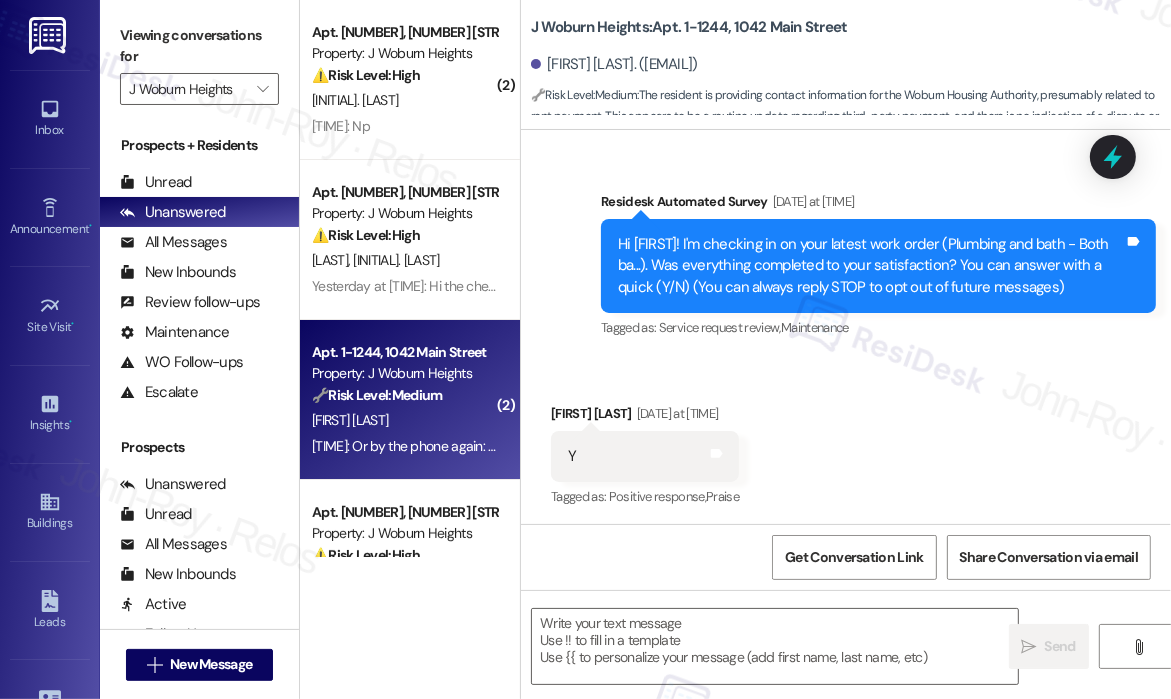 scroll, scrollTop: 15293, scrollLeft: 0, axis: vertical 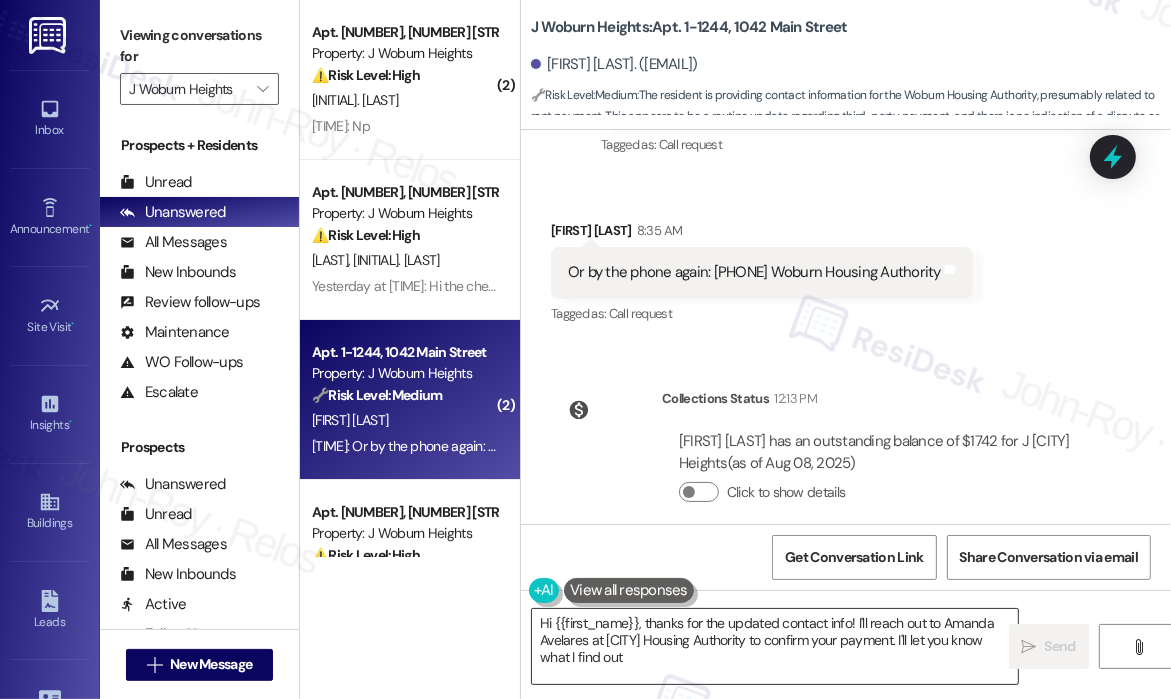 type on "Hi {{first_name}}, thanks for the updated contact info! I'll reach out to [FIRST] at Woburn Housing Authority to confirm your payment. I'll let you know what I find out!" 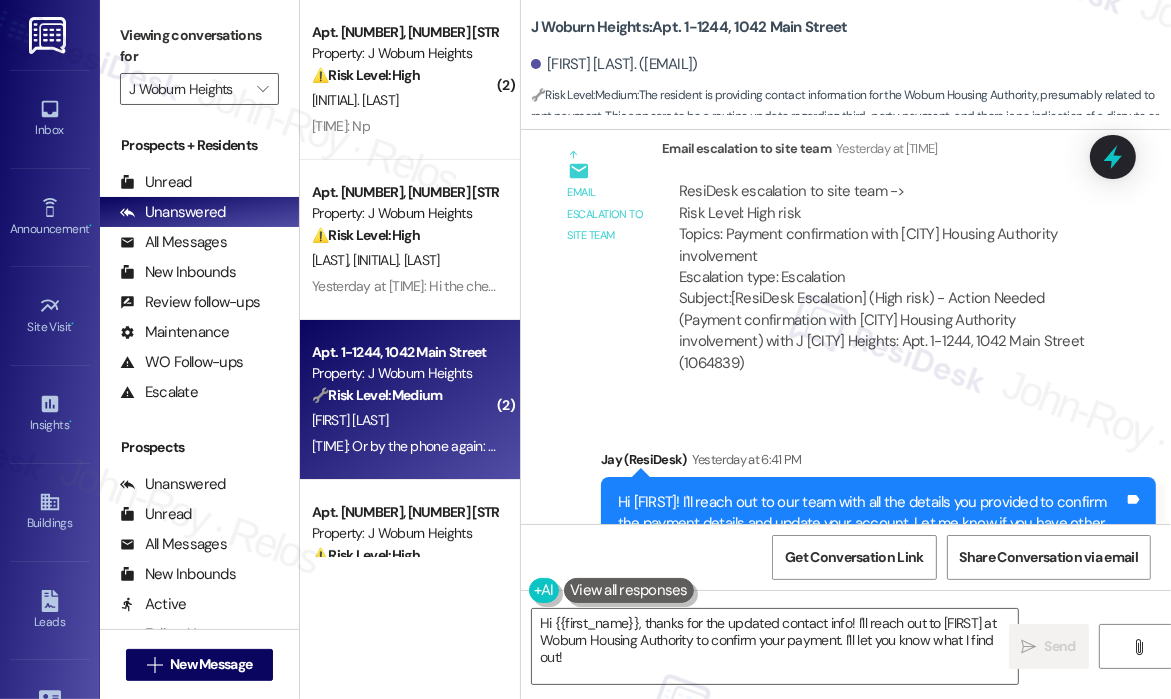 scroll, scrollTop: 14394, scrollLeft: 0, axis: vertical 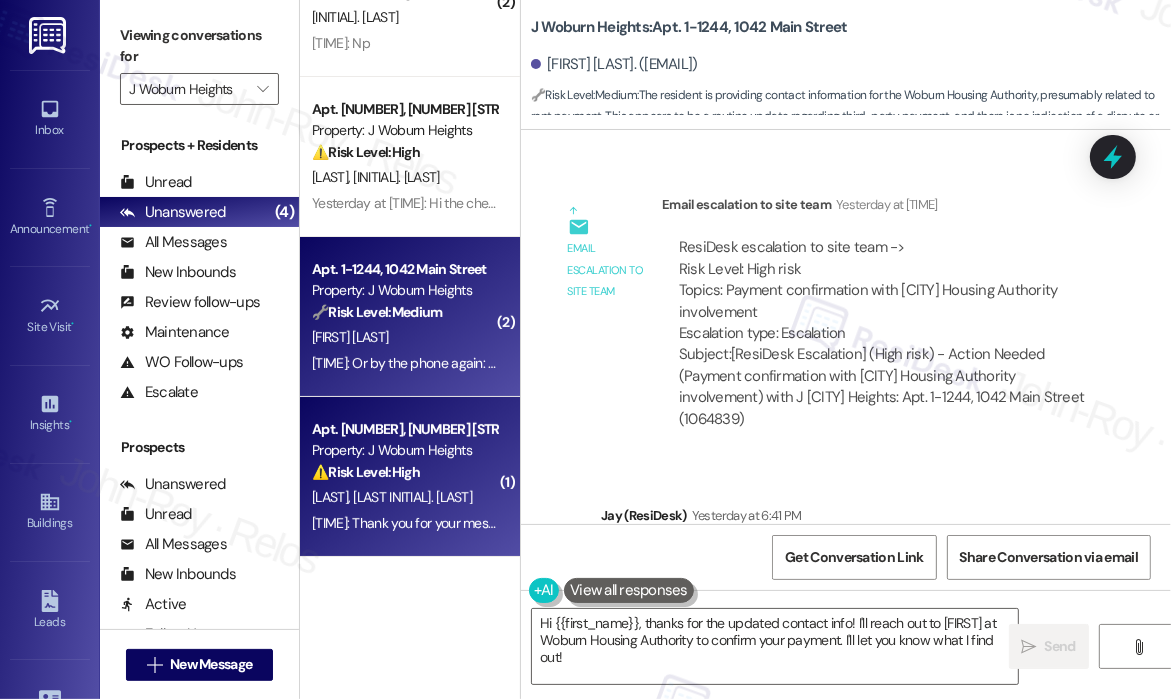 click on "[TIME]: Thank you for your message. Our offices are currently closed, but we will contact you when we resume operations. For emergencies, please contact your emergency number [PHONE]. [TIME]: Thank you for your message. Our offices are currently closed, but we will contact you when we resume operations. For emergencies, please contact your emergency number [PHONE]." at bounding box center [404, 523] 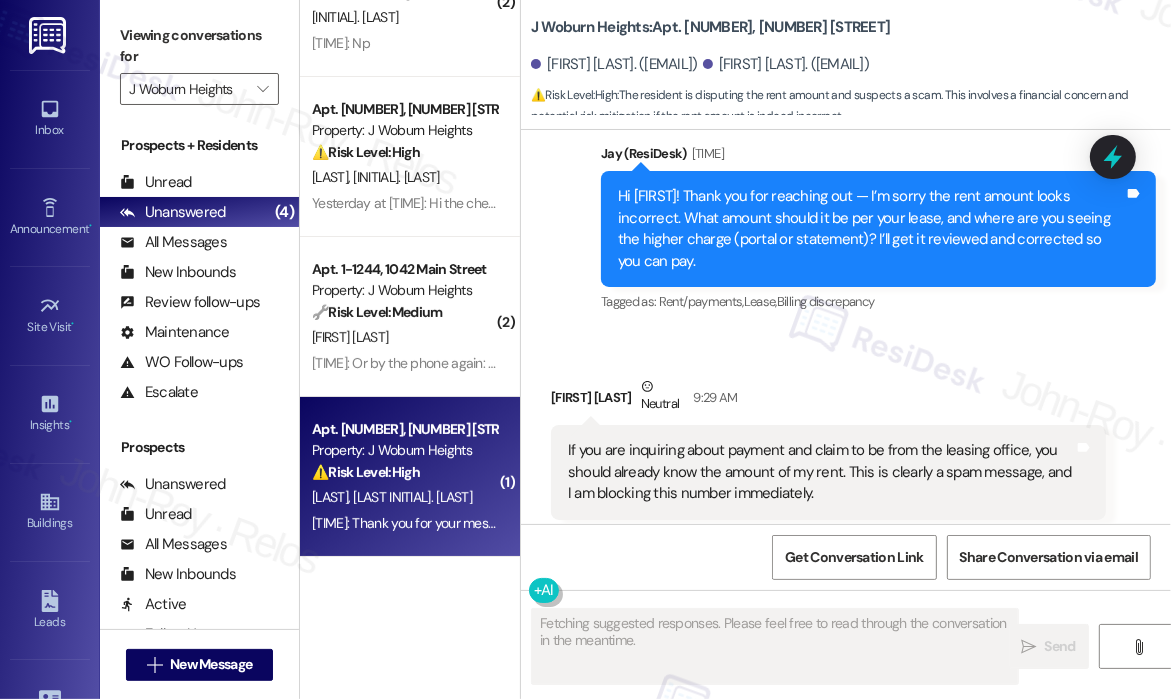 scroll, scrollTop: 4162, scrollLeft: 0, axis: vertical 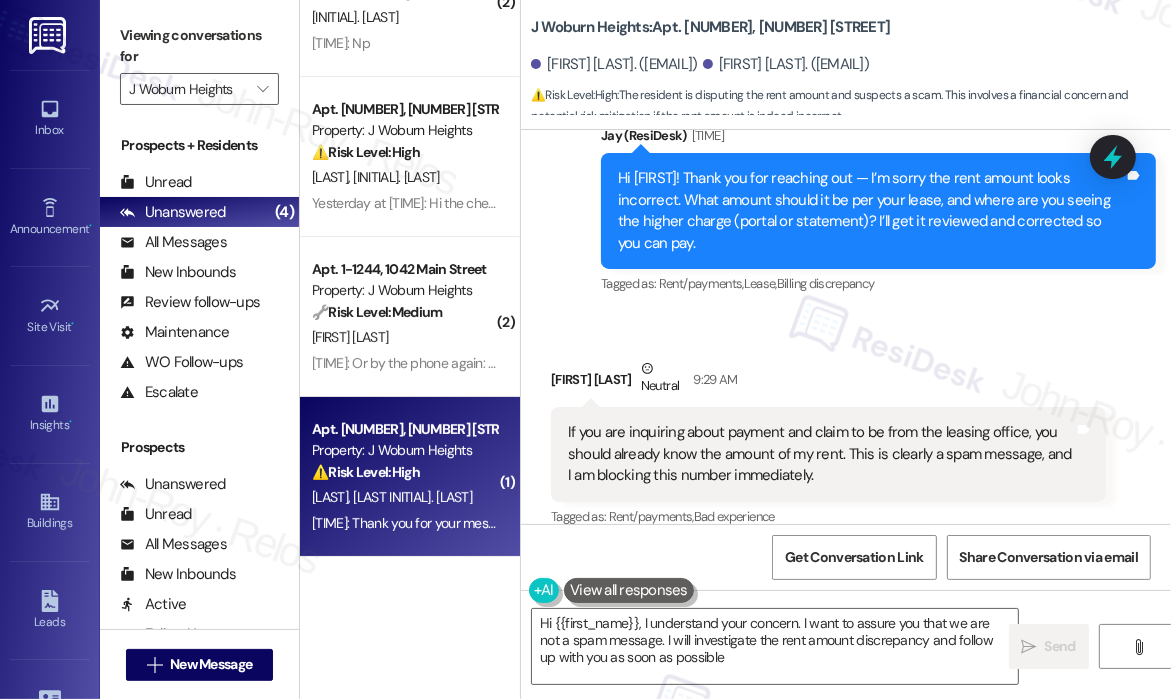 type on "Hi {{first_name}}, I understand your concern. I want to assure you that we are not a spam message. I will investigate the rent amount discrepancy and follow up with you as soon as possible." 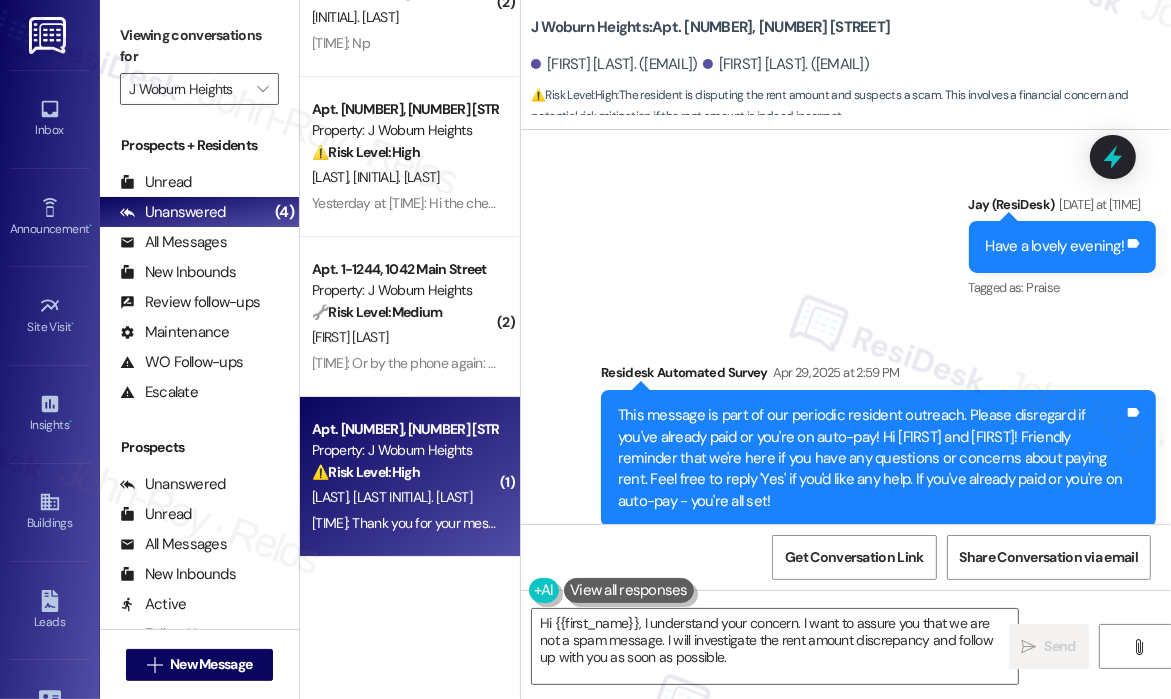 scroll, scrollTop: 2862, scrollLeft: 0, axis: vertical 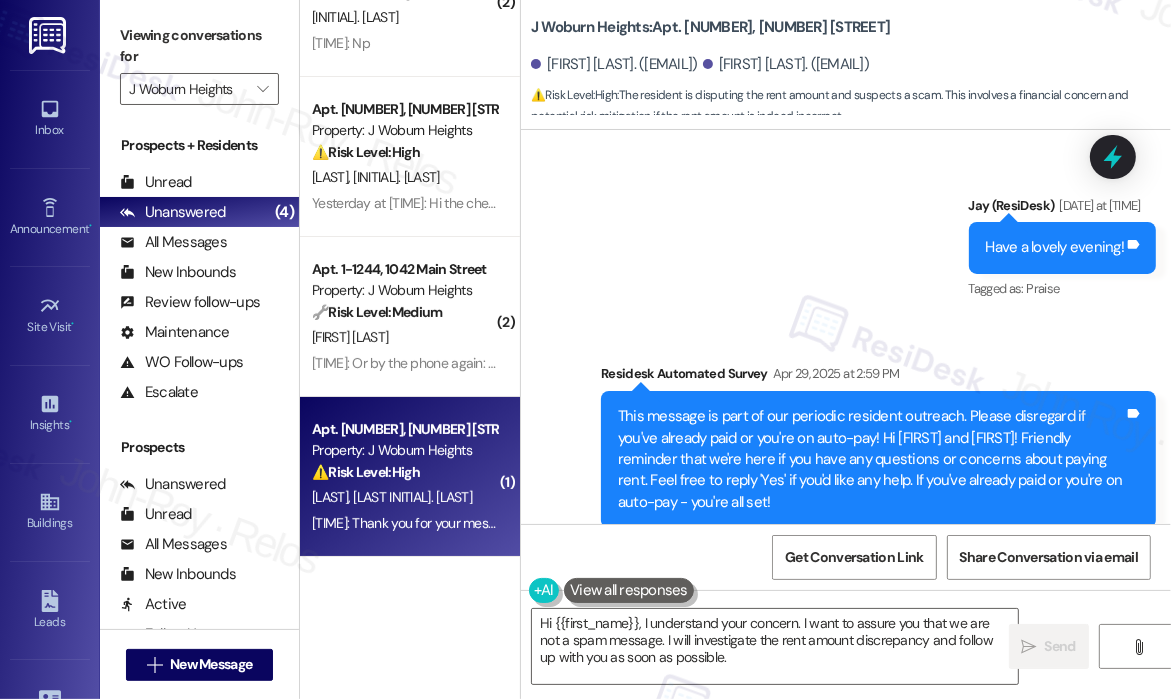 click on "Sent via SMS [FIRST] ([BRAND]) [DATE] at [TIME] Have a lovely evening! Tags and notes Tagged as: Praise Click to highlight conversations about Praise Survey, sent via SMS Residesk Automated Survey [DATE] at [TIME] This message is part of our periodic resident outreach. Please disregard if you've already paid or you're on auto-pay! Hi [FIRST] and [LAST]! Friendly reminder that we're here if you have any questions or concerns about paying rent. Feel free to reply 'Yes' if you'd like any help. If you've already paid or you're on auto-pay - you're all set! Tags and notes Tagged as: Rent payment reminders , Click to highlight conversations about Rent payment reminders Rent/payments Click to highlight conversations about Rent/payments Survey, sent via SMS Residesk Automated Survey [DATE] at [TIME] Hi there [FIRST] and [LAST]! I just wanted to check in and ask if you are happy with your home. Feel free to answer with a quick (y/n) Tags and notes Tagged as: Quarterly check-in ," at bounding box center (846, 679) 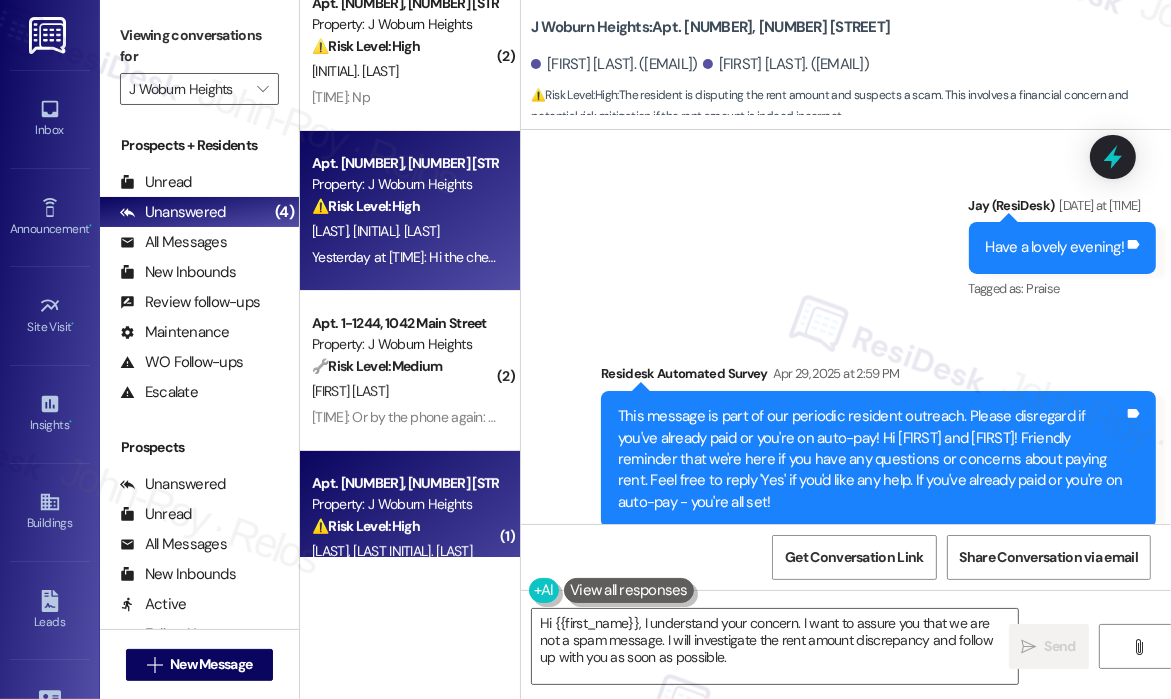 scroll, scrollTop: 0, scrollLeft: 0, axis: both 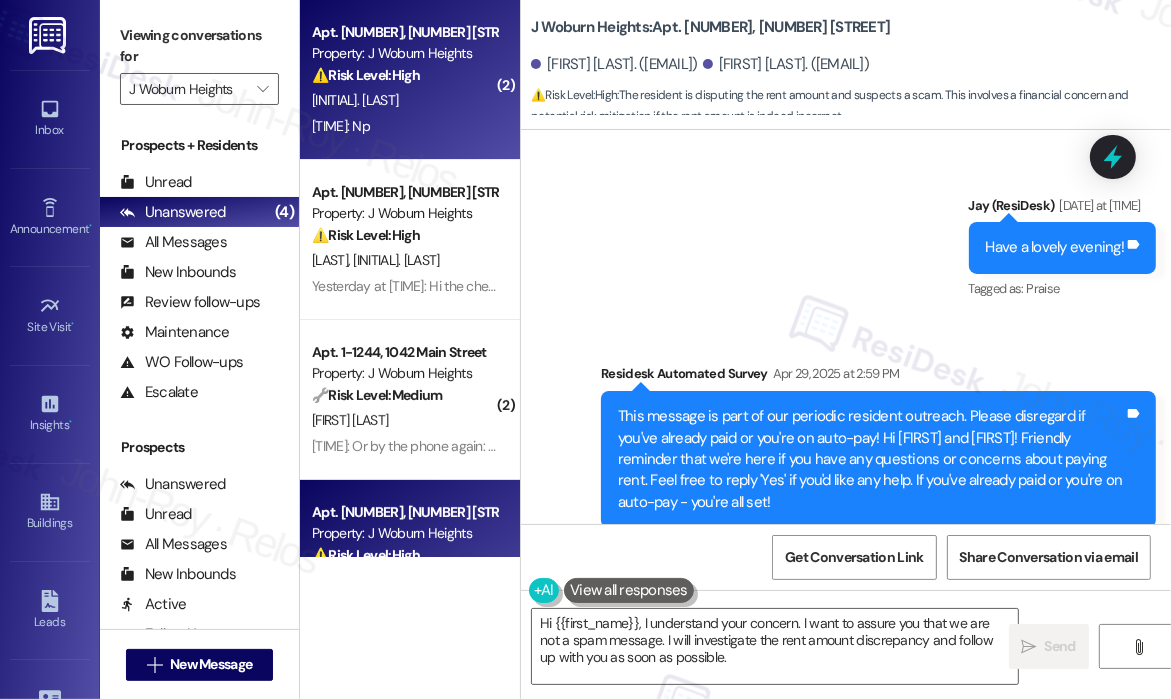 click on "[INITIAL]. [LAST]" at bounding box center (404, 100) 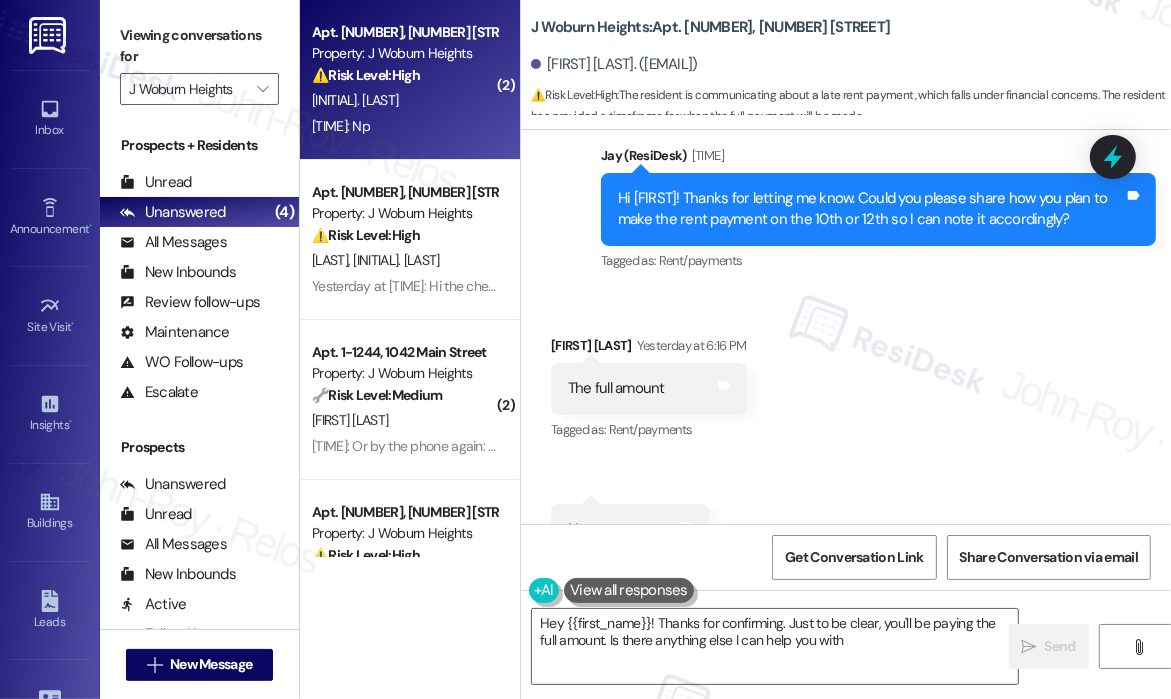 scroll, scrollTop: 450, scrollLeft: 0, axis: vertical 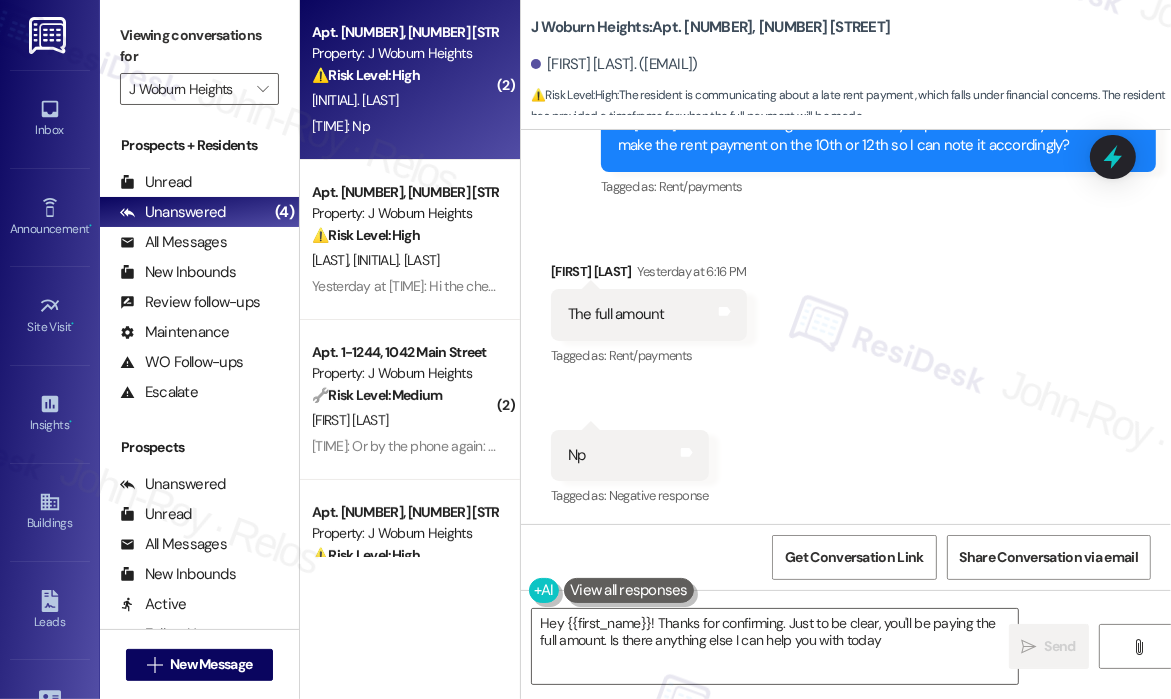 type on "Hey {{first_name}}! Thanks for confirming. Just to be clear, you'll be paying the full amount. Is there anything else I can help you with today?" 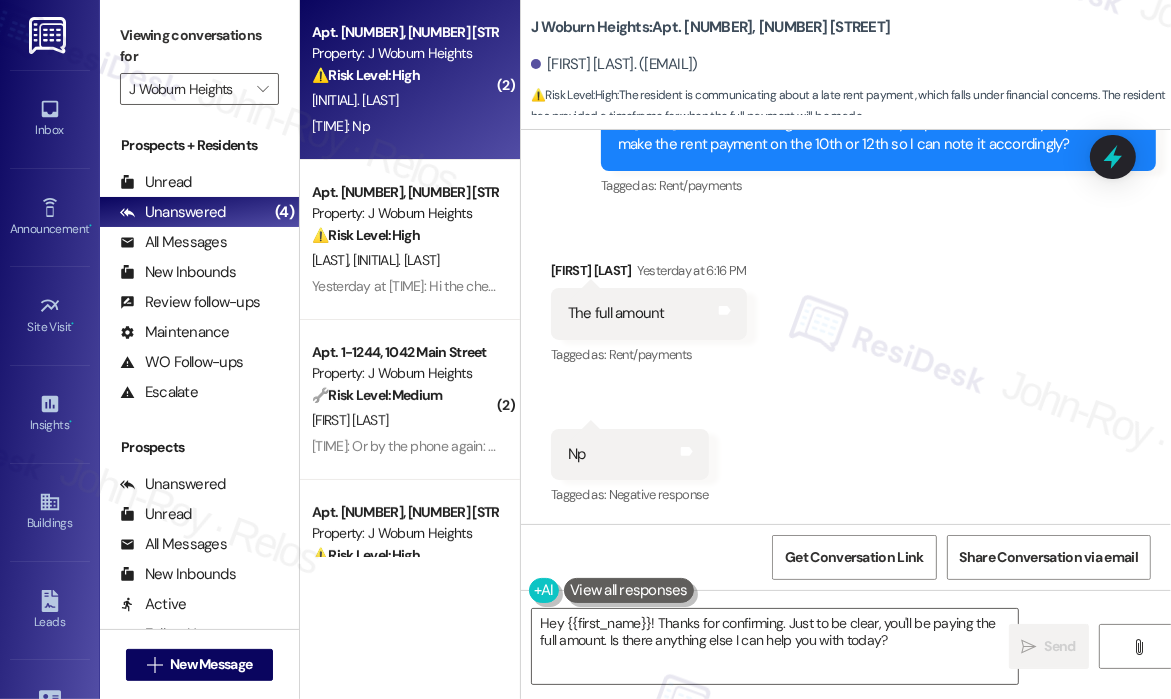 click on "Received via SMS [FIRST] [LAST] Yesterday at [TIME] The full amount Tags and notes Tagged as: Rent/payments Click to highlight conversations about Rent/payments Received via SMS [TIME] [FIRST] [LAST] Yesterday at [TIME] Np Tags and notes Tagged as: Negative response Click to highlight conversations about Negative response" at bounding box center (846, 370) 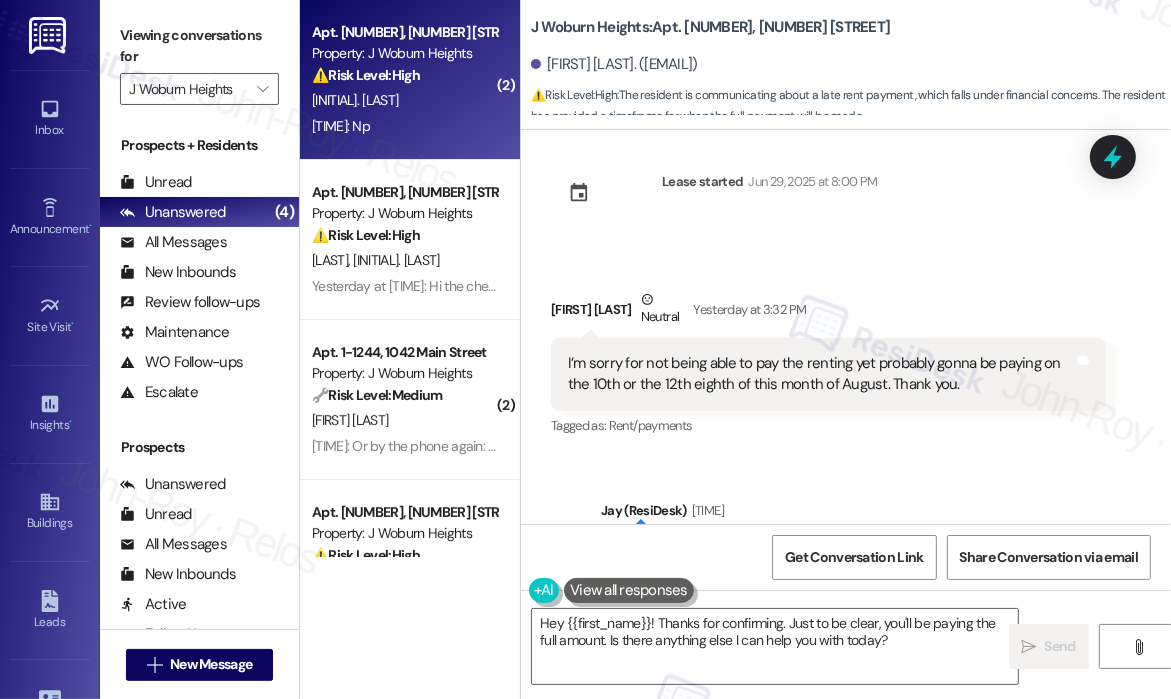 scroll, scrollTop: 0, scrollLeft: 0, axis: both 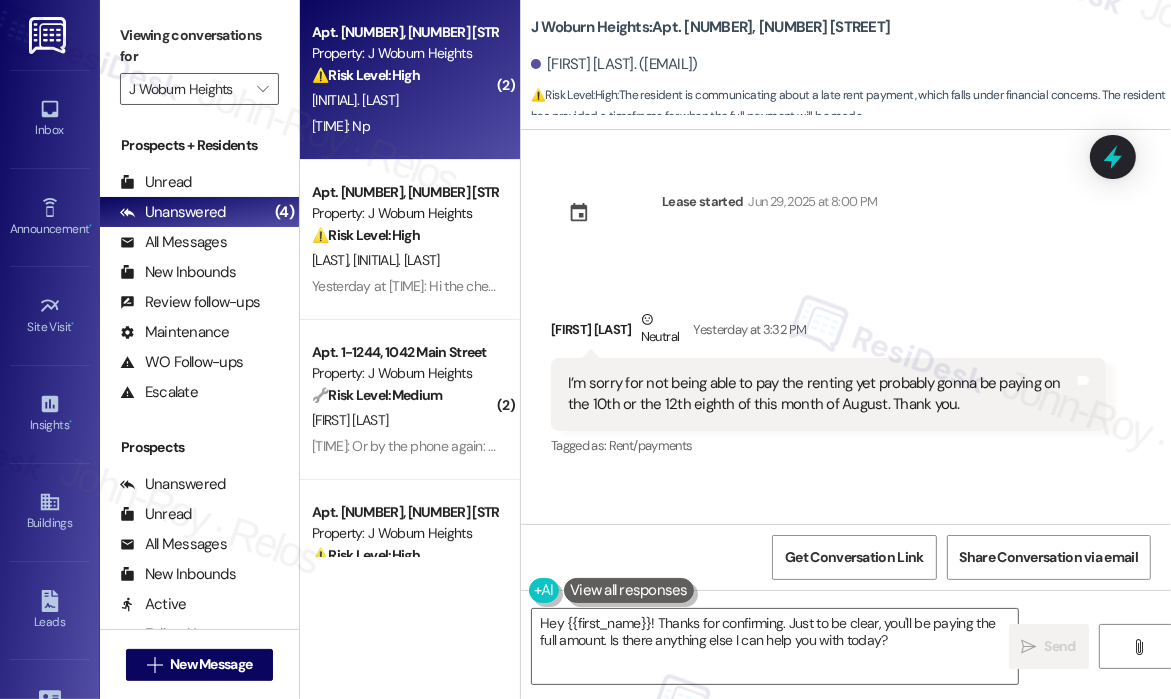 click on "I’m sorry for not being able to pay the renting yet probably gonna be paying on the 10th or the 12th eighth of this month of August. Thank you." at bounding box center [821, 394] 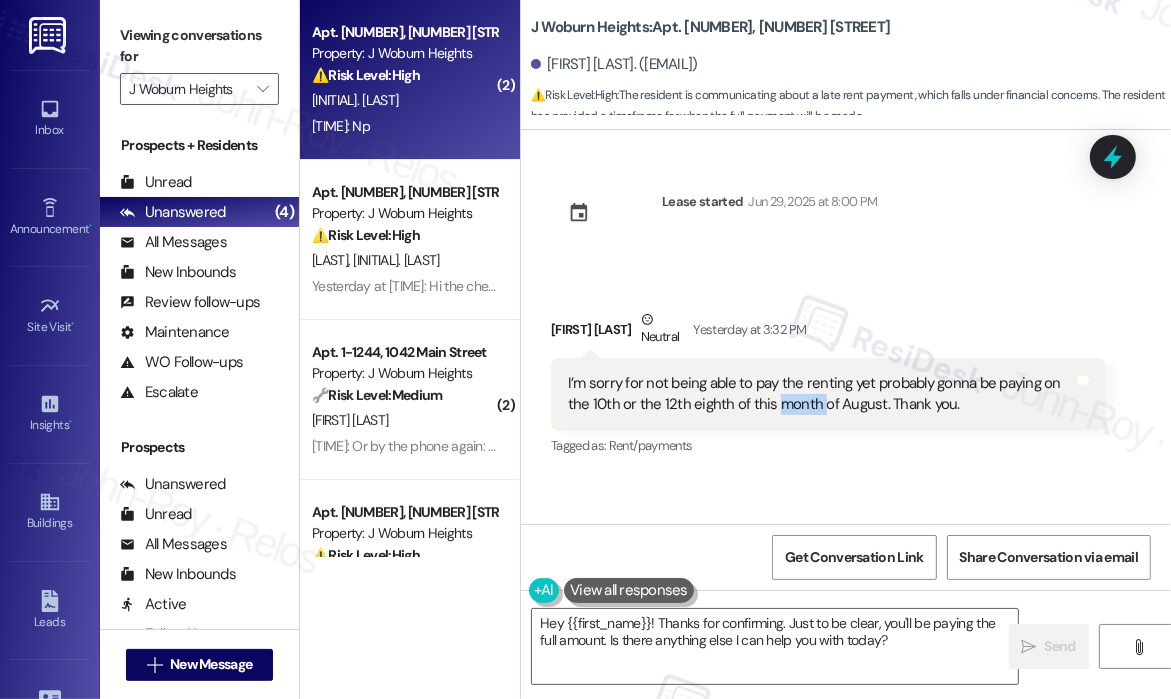click on "I’m sorry for not being able to pay the renting yet probably gonna be paying on the 10th or the 12th eighth of this month of August. Thank you." at bounding box center (821, 394) 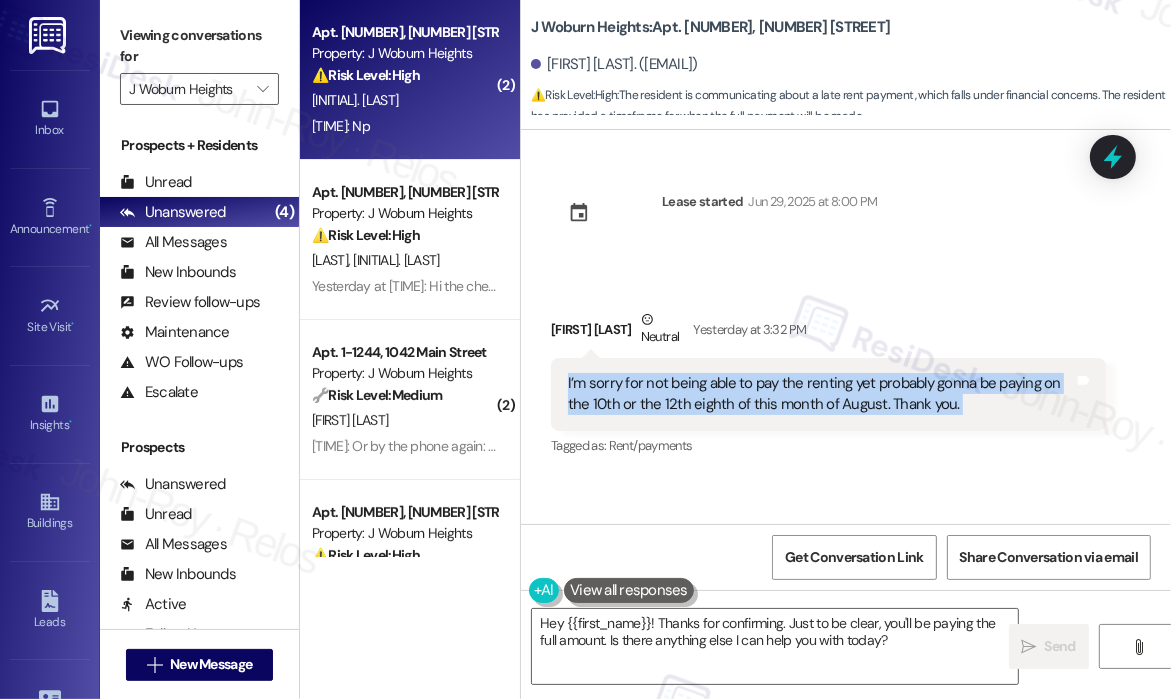 click on "I’m sorry for not being able to pay the renting yet probably gonna be paying on the 10th or the 12th eighth of this month of August. Thank you." at bounding box center [821, 394] 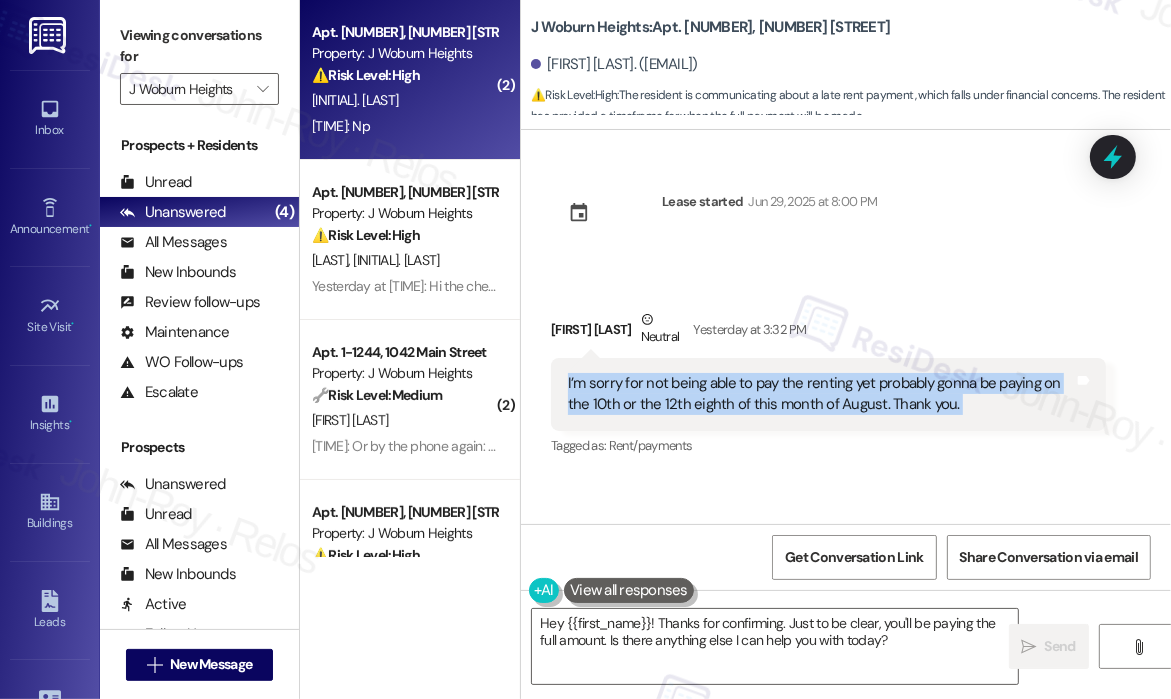 copy on "I’m sorry for not being able to pay the renting yet probably gonna be paying on the 10th or the 12th eighth of this month of August. Thank you. Tags and notes" 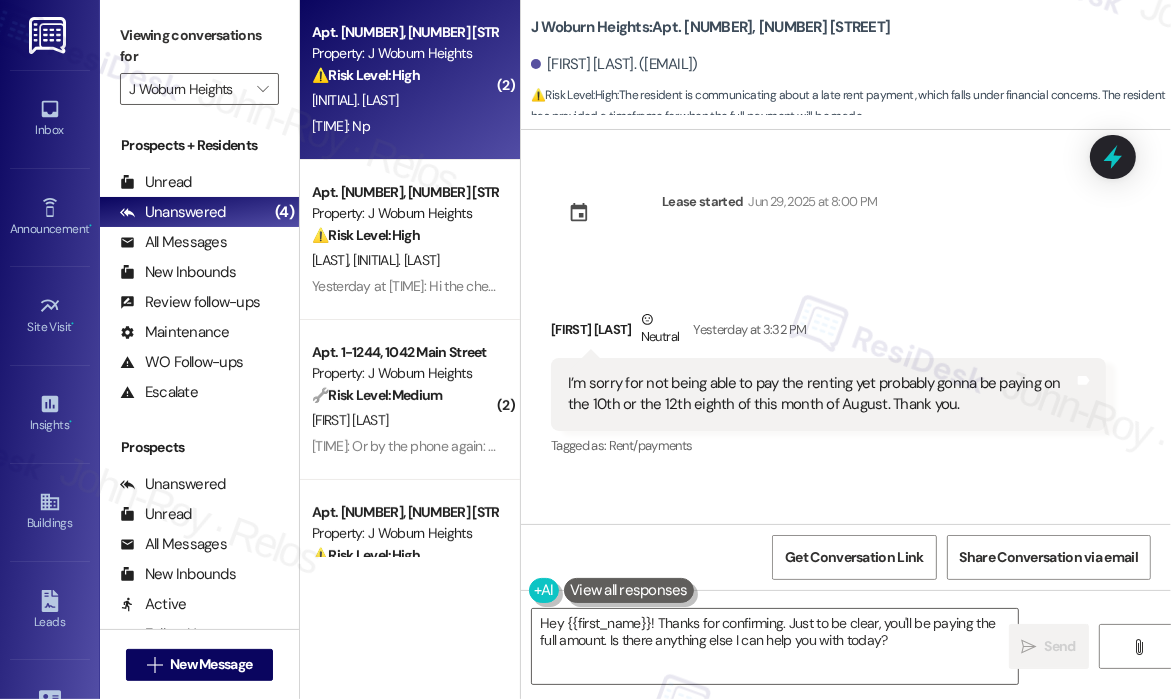 click on "Sent via SMS [FIRST] (ResiDesk) [TIME]: Hi [FIRST]! Thanks for letting me know. Could you please share how you plan to make the rent payment on the 10th or 12th so I can note it accordingly? Tags and notes Tagged as:   Rent/payments Click to highlight conversations about Rent/payments" at bounding box center (846, 570) 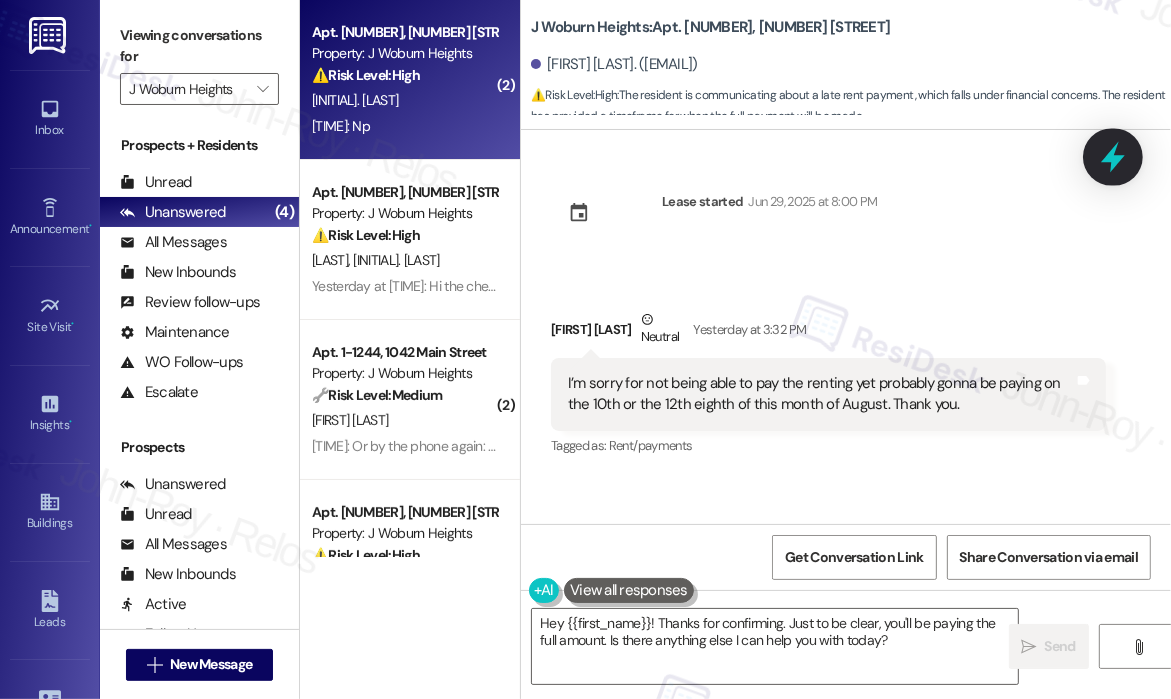click 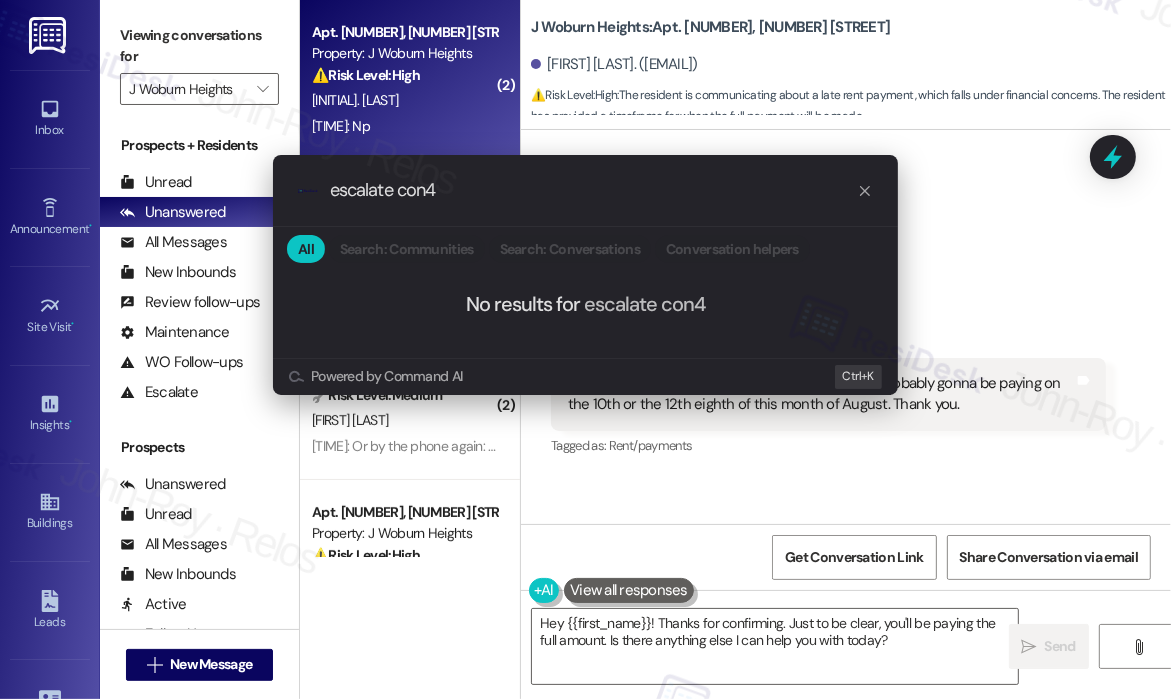 type on "escalate con" 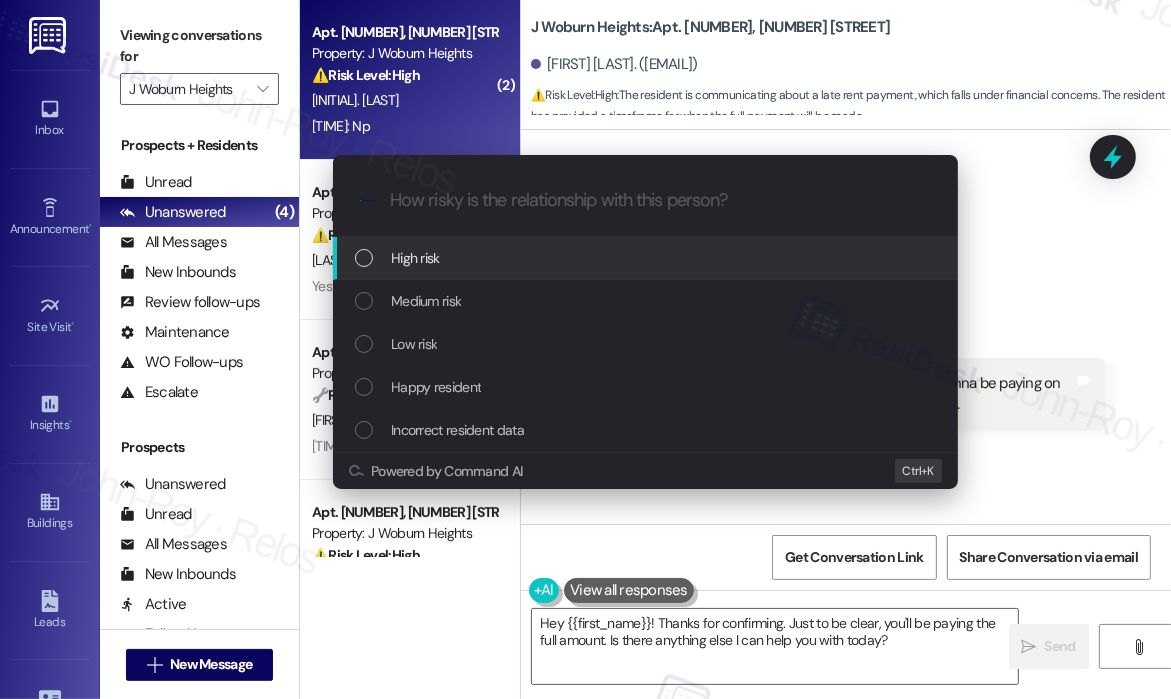 click on "High risk" at bounding box center (415, 258) 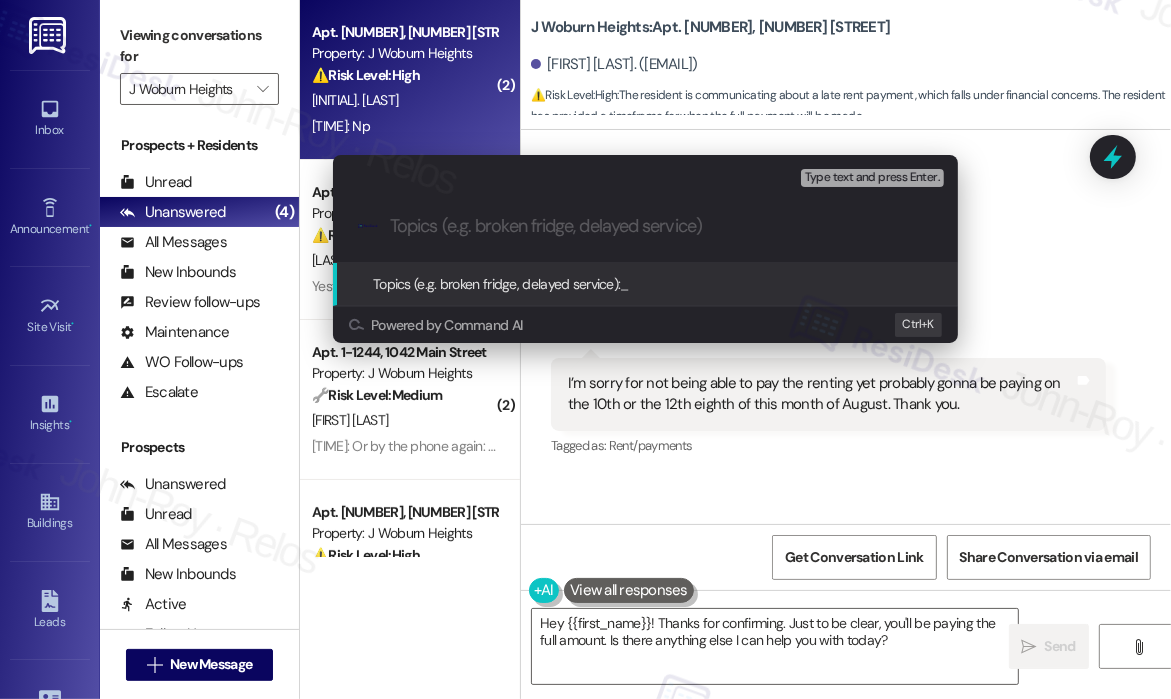 paste on "August Rent Payment Timeline – Expected by 10th–12th" 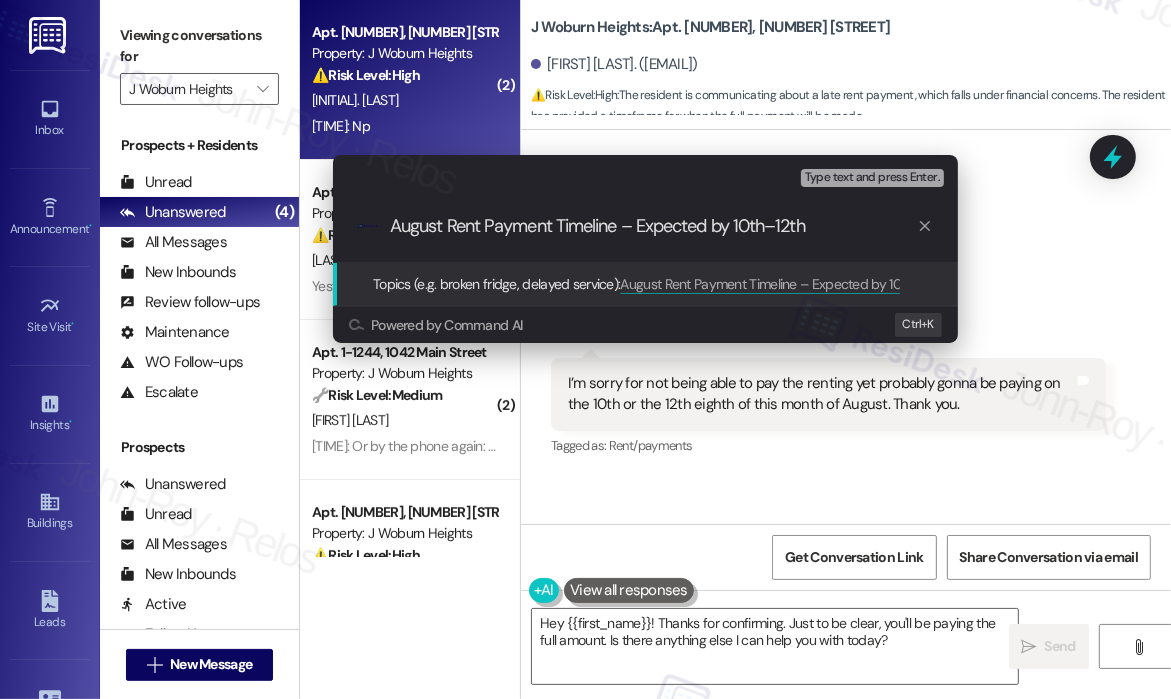 type 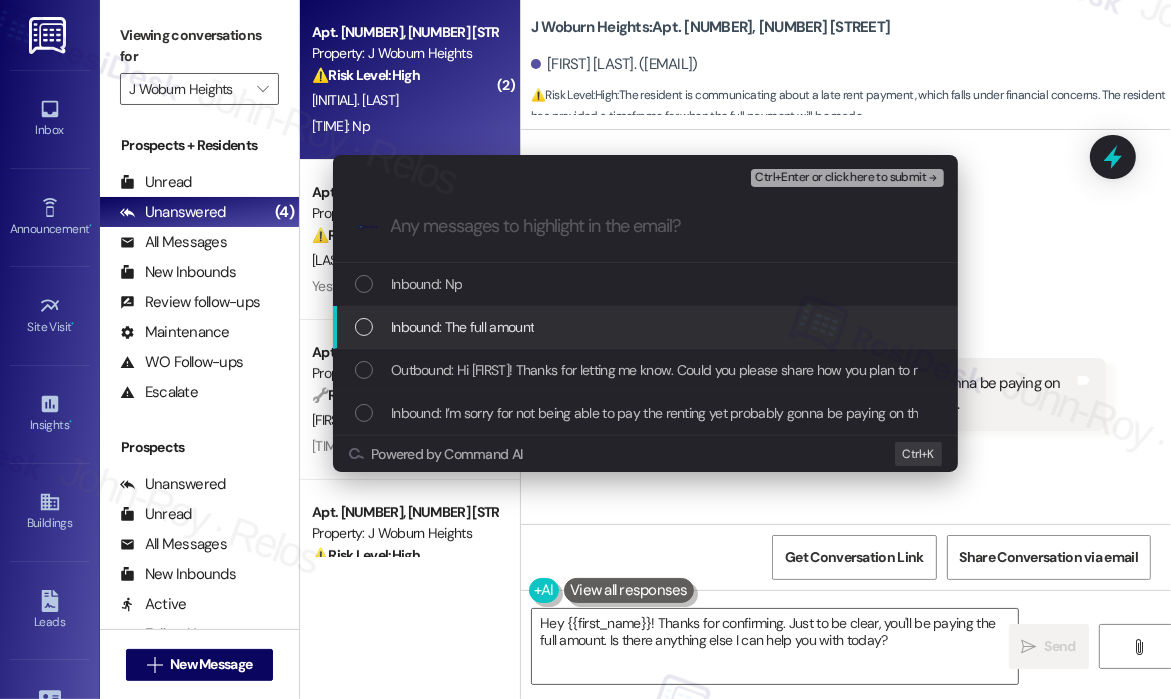 click on "Inbound: The full amount" at bounding box center (462, 327) 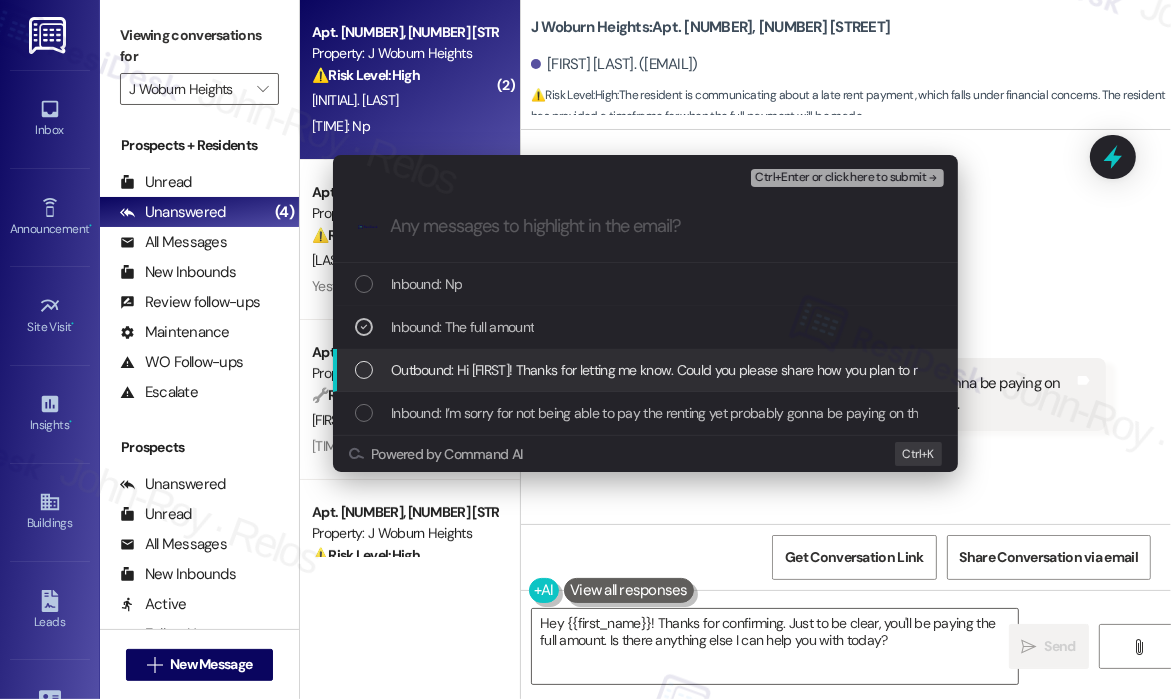 click on "Outbound: Hi [FIRST]! Thanks for letting me know. Could you please share how you plan to make the rent payment on the 10th or 12th so I can note it accordingly?" at bounding box center [856, 370] 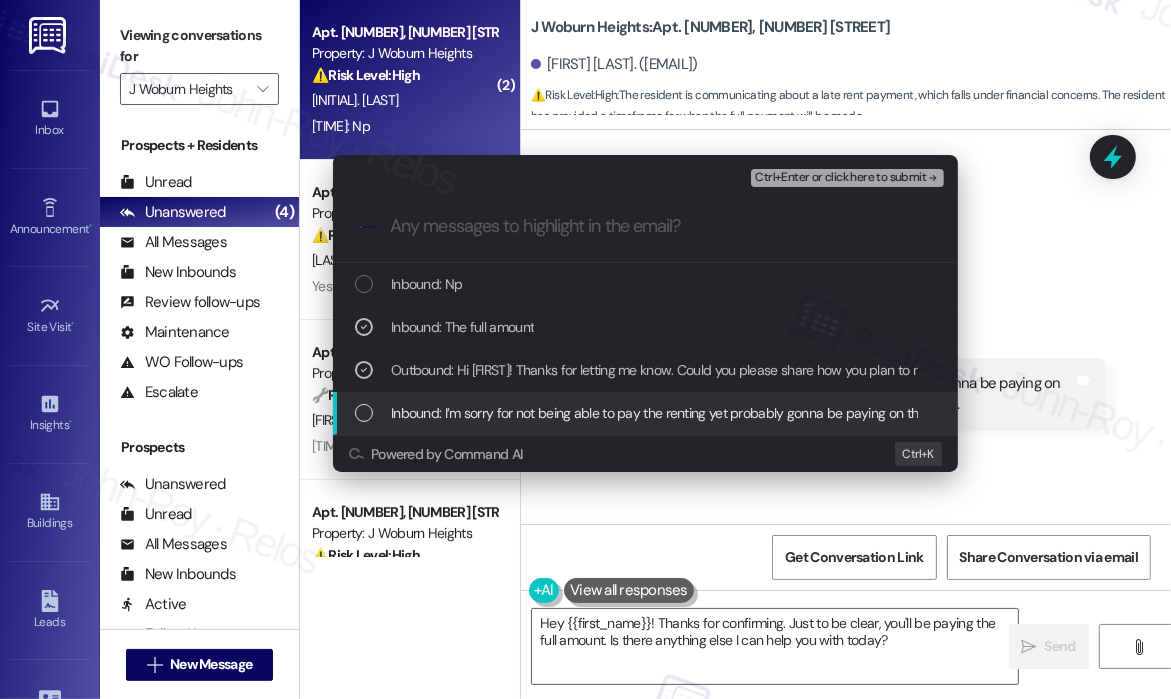 click on "Inbound: I’m sorry for not being able to pay the renting yet probably gonna be paying on the 10th or the 12th eighth of this month of August. Thank you." at bounding box center [645, 413] 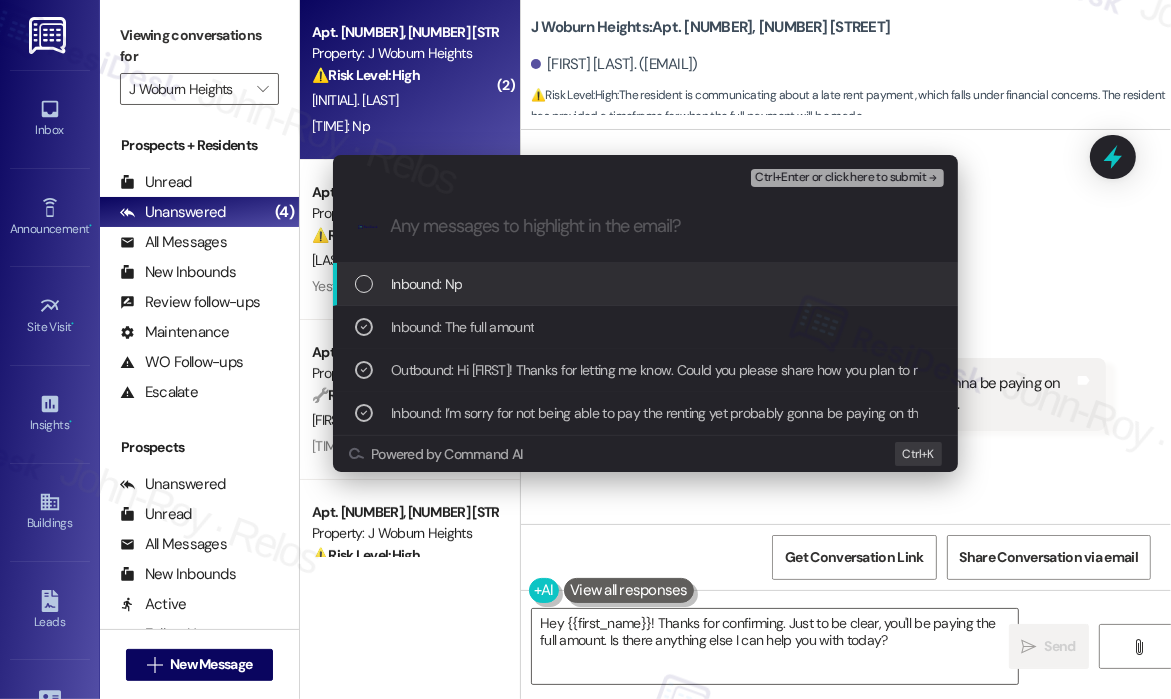 click on "Ctrl+Enter or click here to submit" at bounding box center [840, 178] 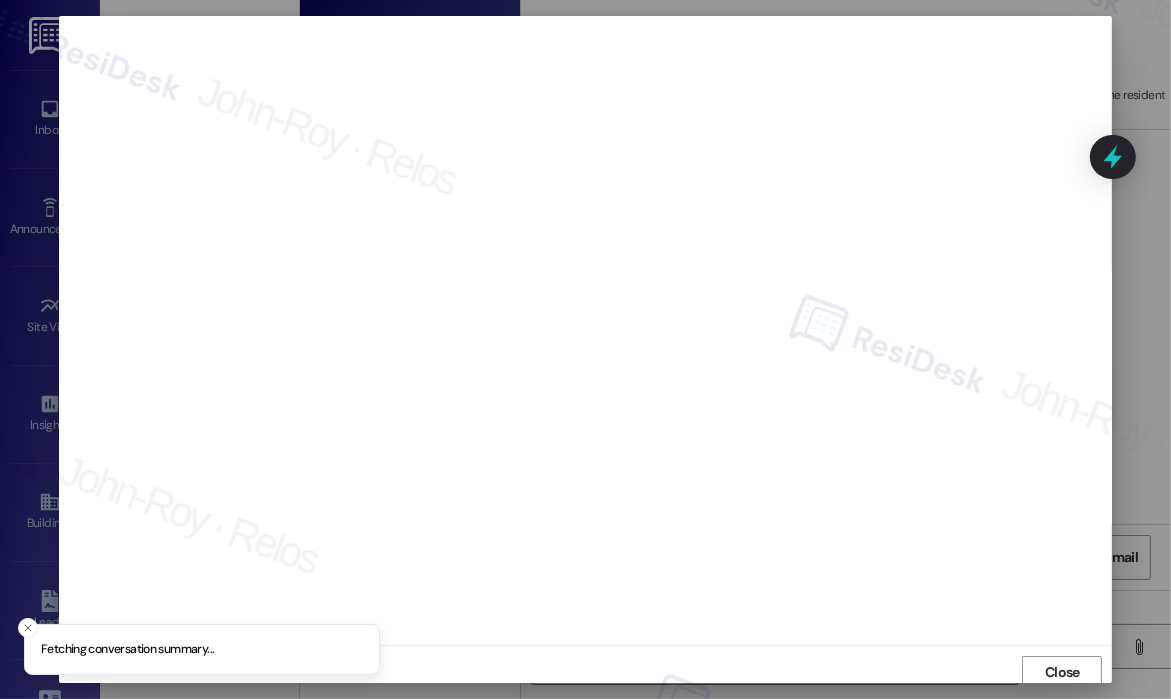 scroll, scrollTop: 4, scrollLeft: 0, axis: vertical 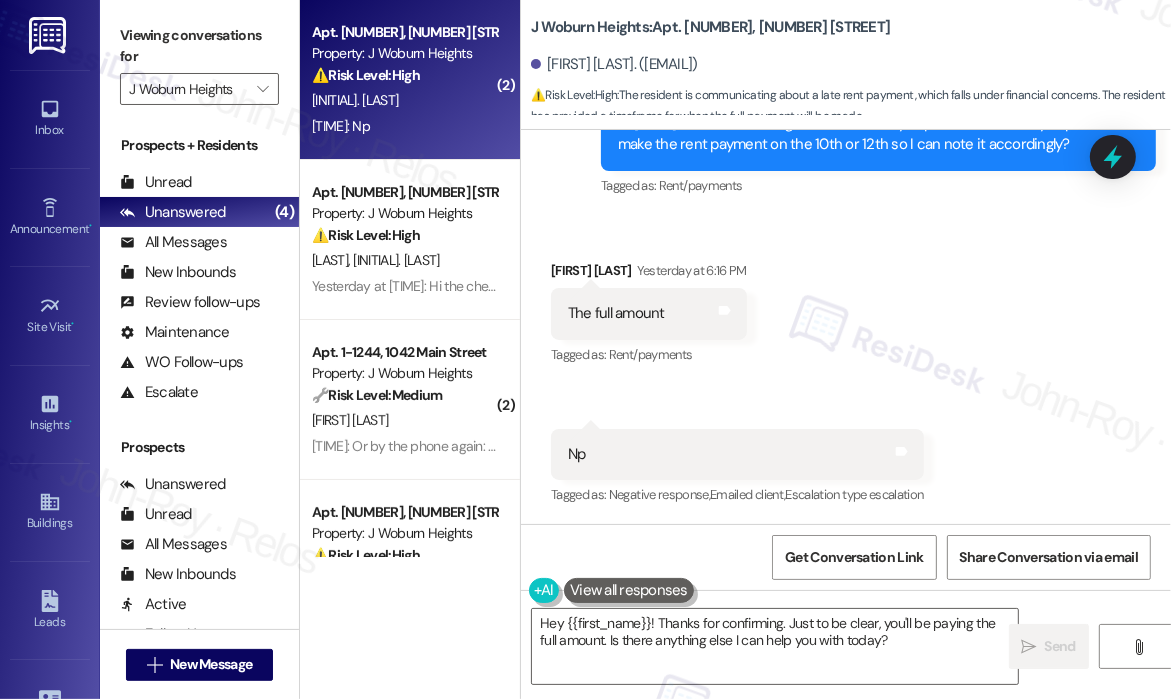 click on "Received via SMS [FIRST] [LAST] Yesterday at [TIME] The full amount Tags and notes Tagged as: Rent/payments Click to highlight conversations about Rent/payments Received via SMS [TIME] [FIRST] [LAST] Yesterday at [TIME] Np Tags and notes Tagged as: Negative response , Click to highlight conversations about Negative response Emailed client , Click to highlight conversations about Emailed client Escalation type escalation Click to highlight conversations about Escalation type escalation" at bounding box center (846, 370) 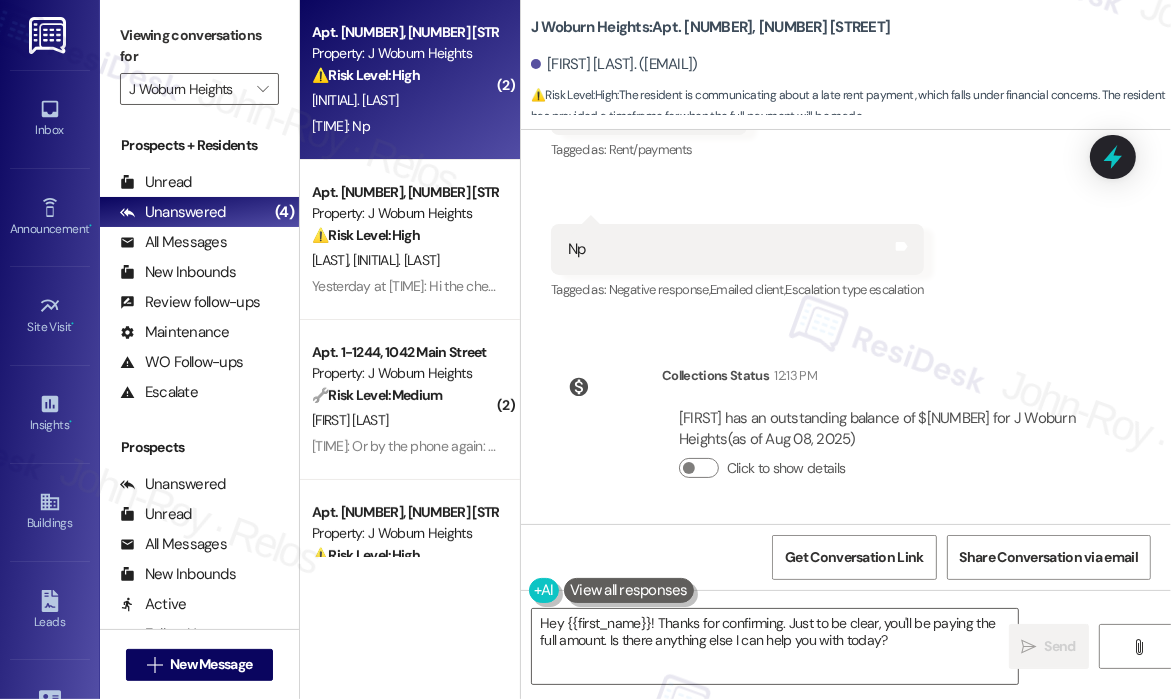 scroll, scrollTop: 656, scrollLeft: 0, axis: vertical 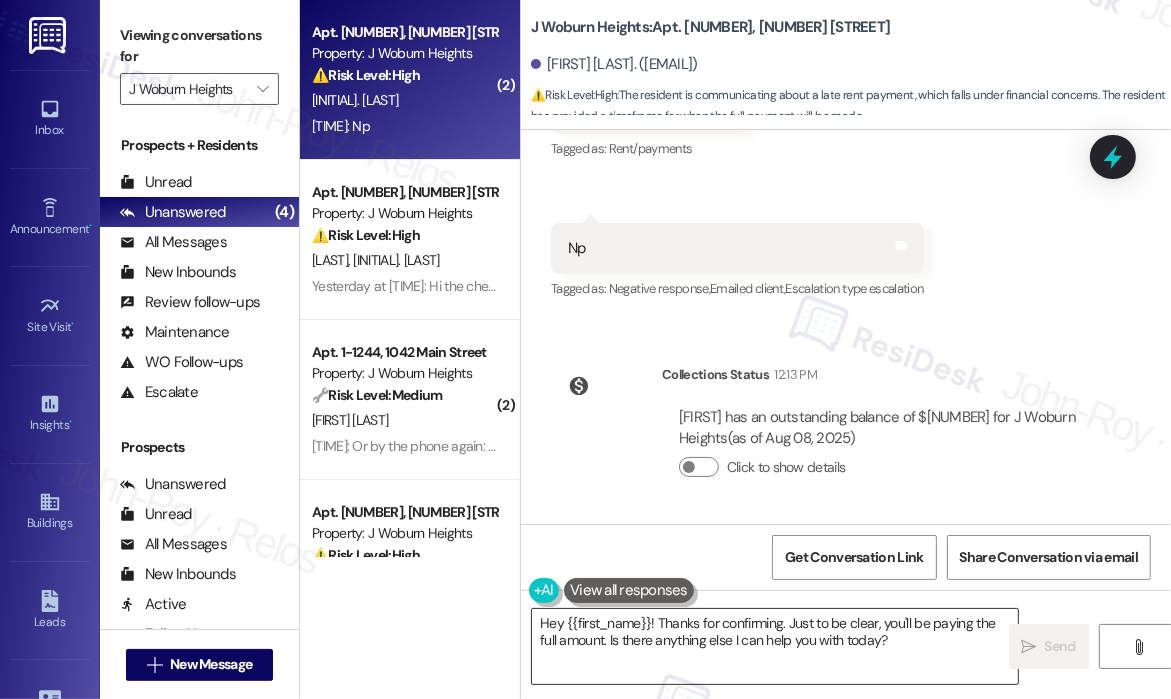 click on "Hey {{first_name}}! Thanks for confirming. Just to be clear, you'll be paying the full amount. Is there anything else I can help you with today?" at bounding box center [775, 646] 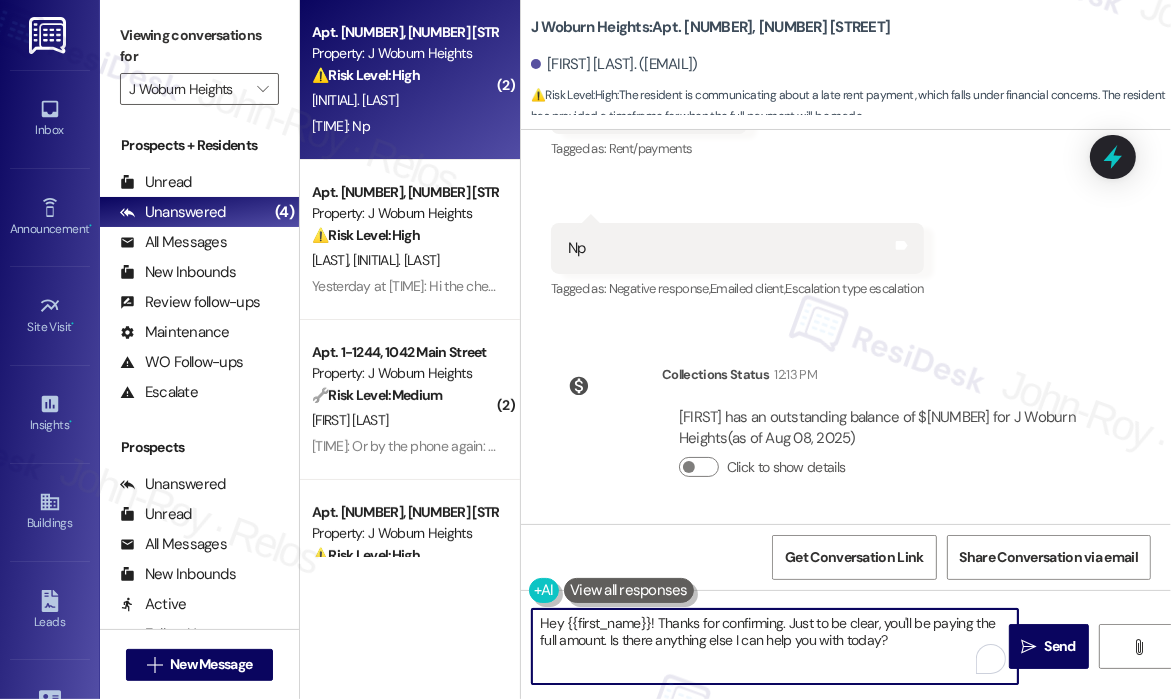 drag, startPoint x: 928, startPoint y: 643, endPoint x: 789, endPoint y: 627, distance: 139.91783 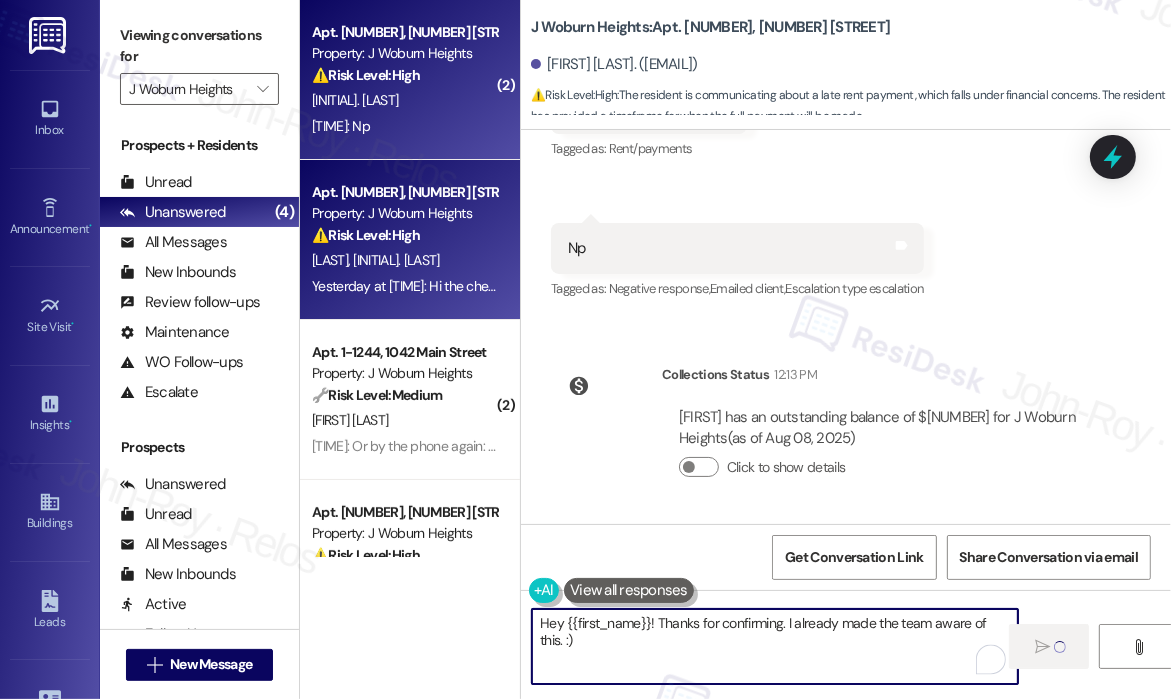 type on "Hey {{first_name}}! Thanks for confirming. I already made the team aware of this. :)" 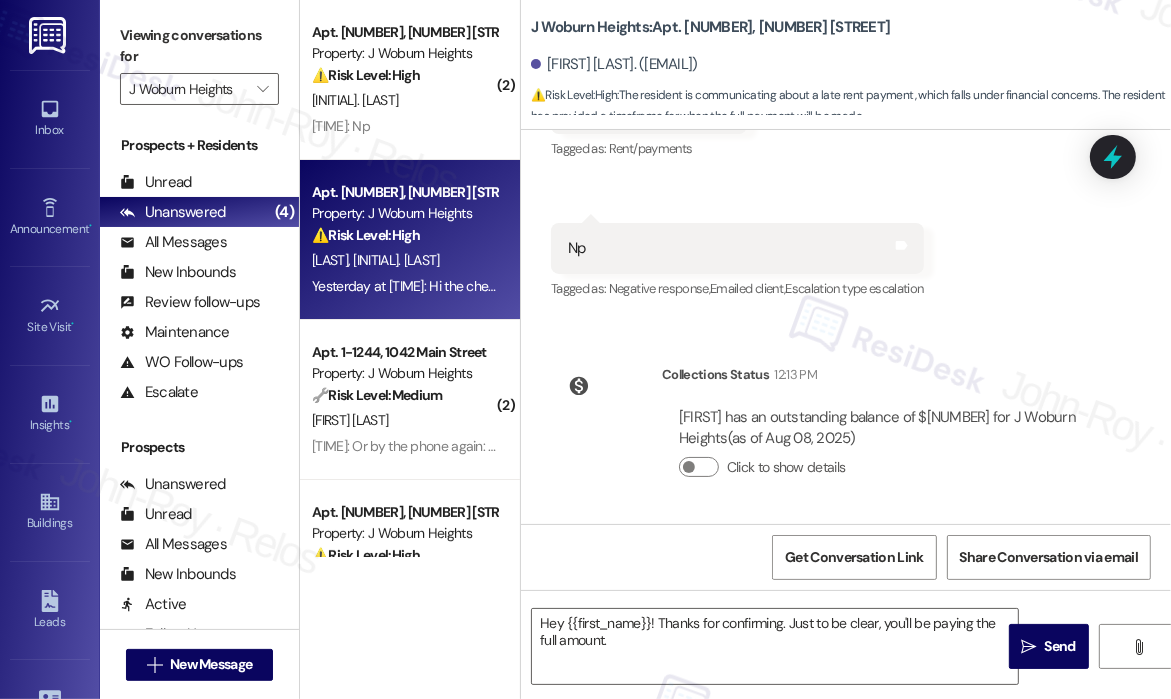 scroll, scrollTop: 512, scrollLeft: 0, axis: vertical 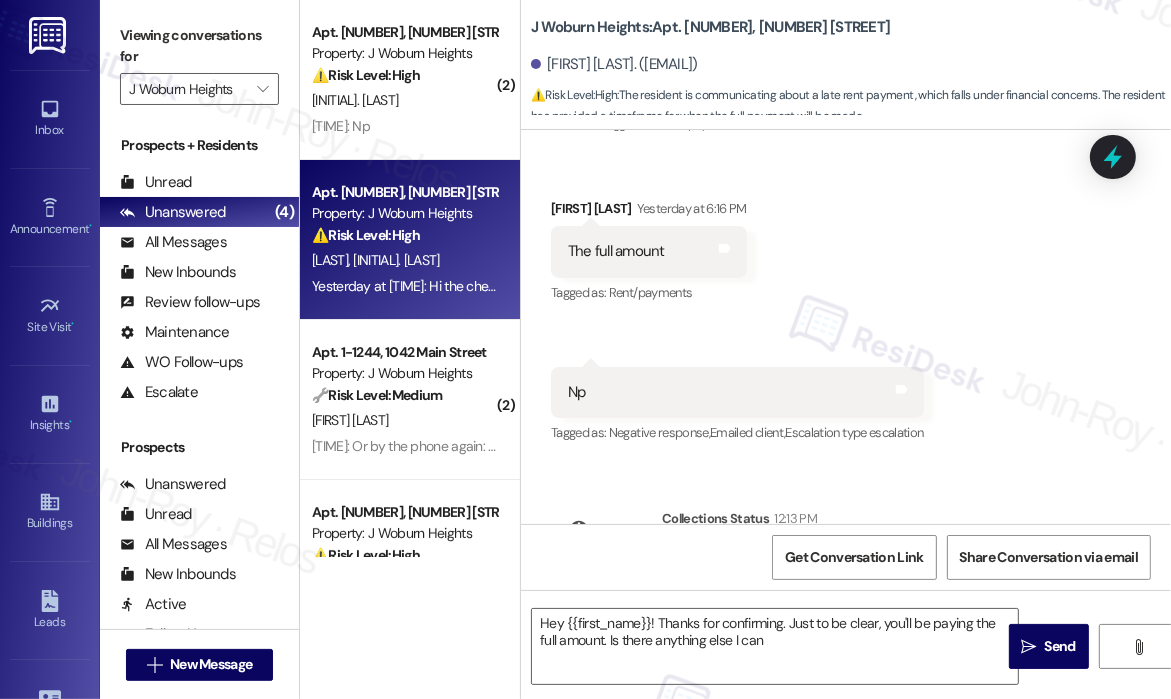type on "Hey {{first_name}}! Thanks for confirming. Just to be clear, you'll be paying the full amount. Is there anything else I can help" 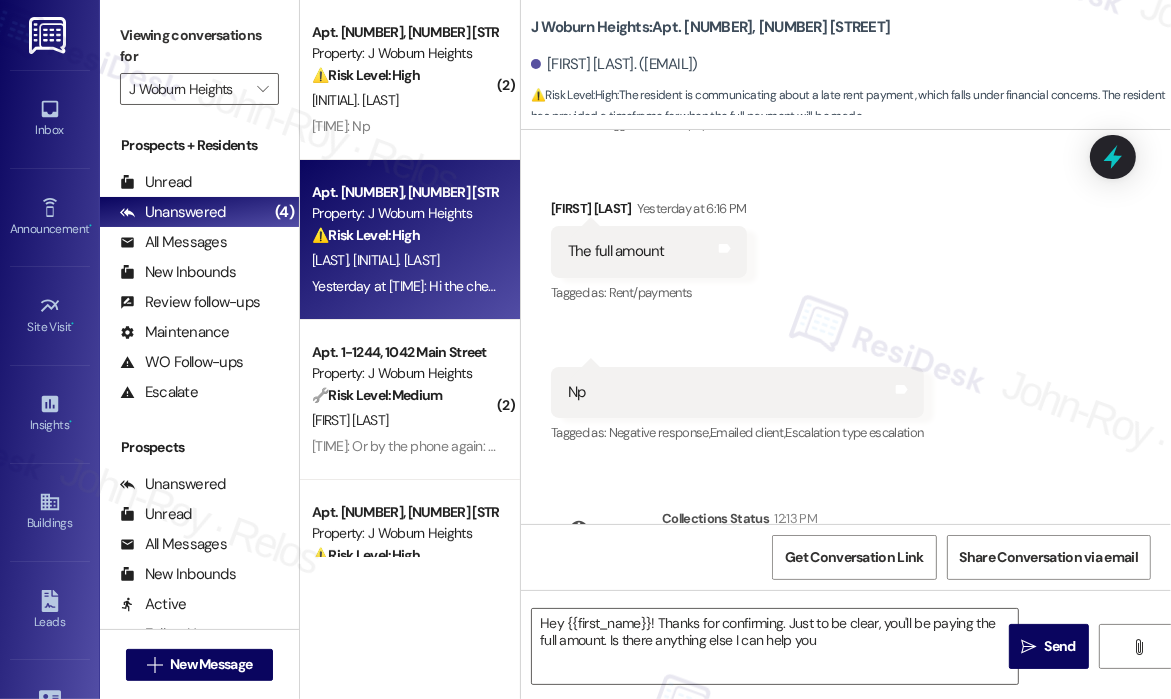 scroll, scrollTop: 0, scrollLeft: 0, axis: both 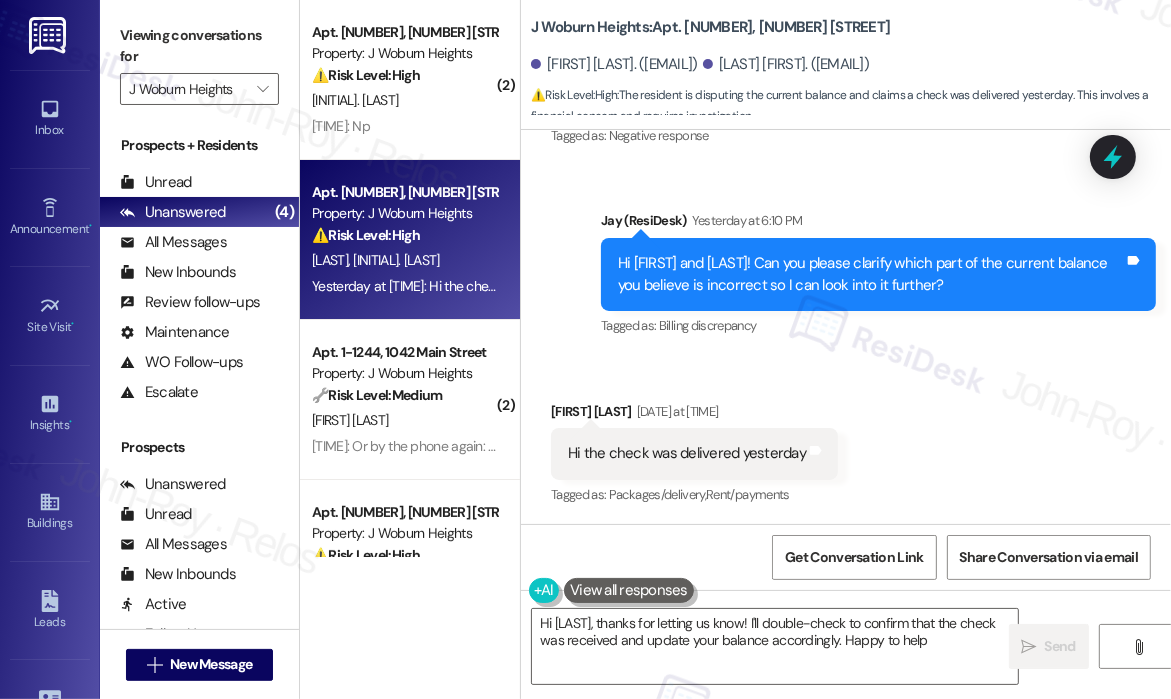 type on "Hi [FIRST], thanks for letting us know! I'll double-check to confirm that the check was received and update your balance accordingly. Happy to help!" 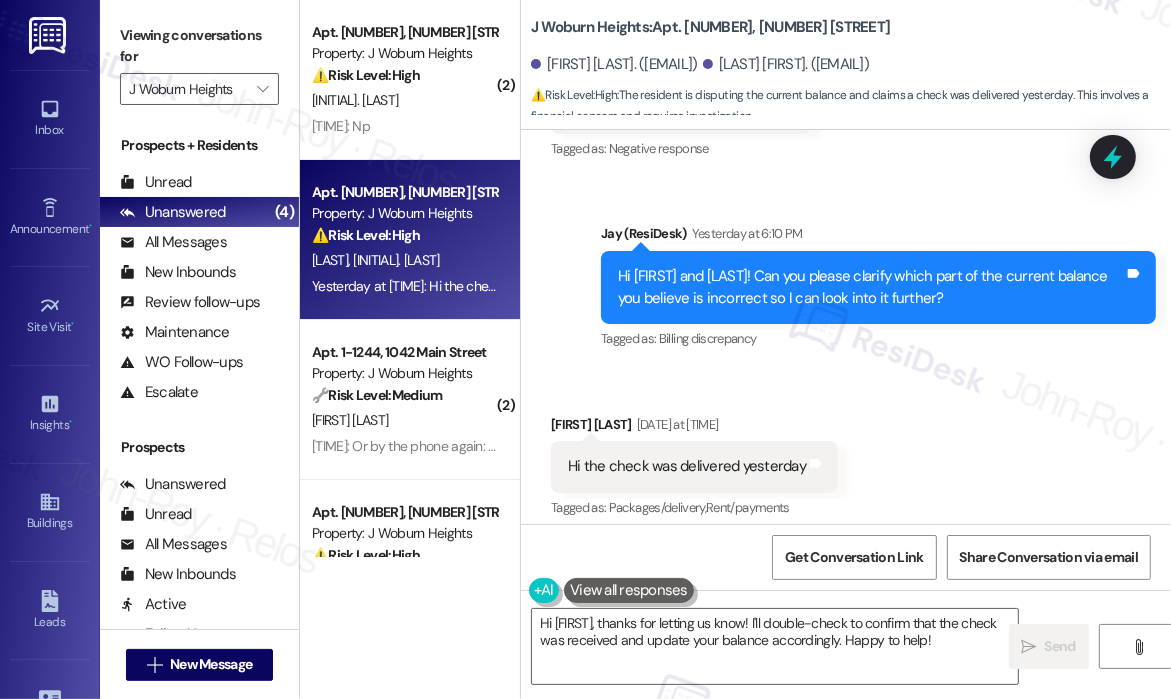 scroll, scrollTop: 6251, scrollLeft: 0, axis: vertical 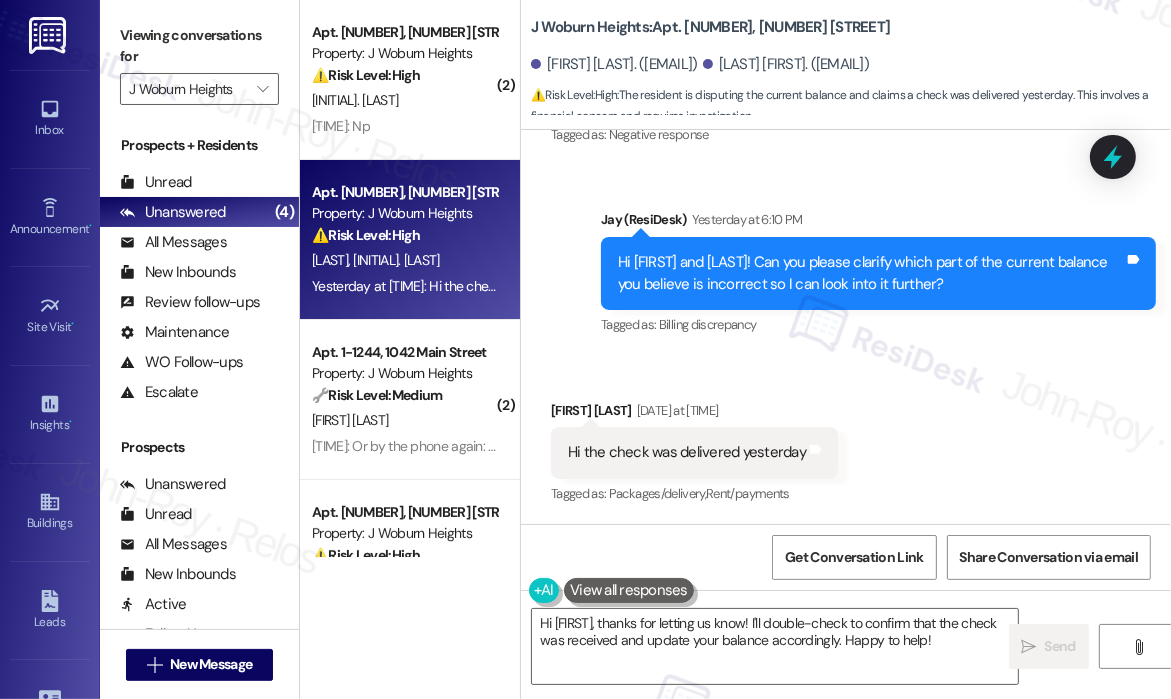 click on "Received via SMS [FIRST] [LAST] [TIME]: Hi the check was delivered yesterday Tags and notes Tagged as:   Packages/delivery ,  Click to highlight conversations about Packages/delivery Rent/payments Click to highlight conversations about Rent/payments" at bounding box center (846, 439) 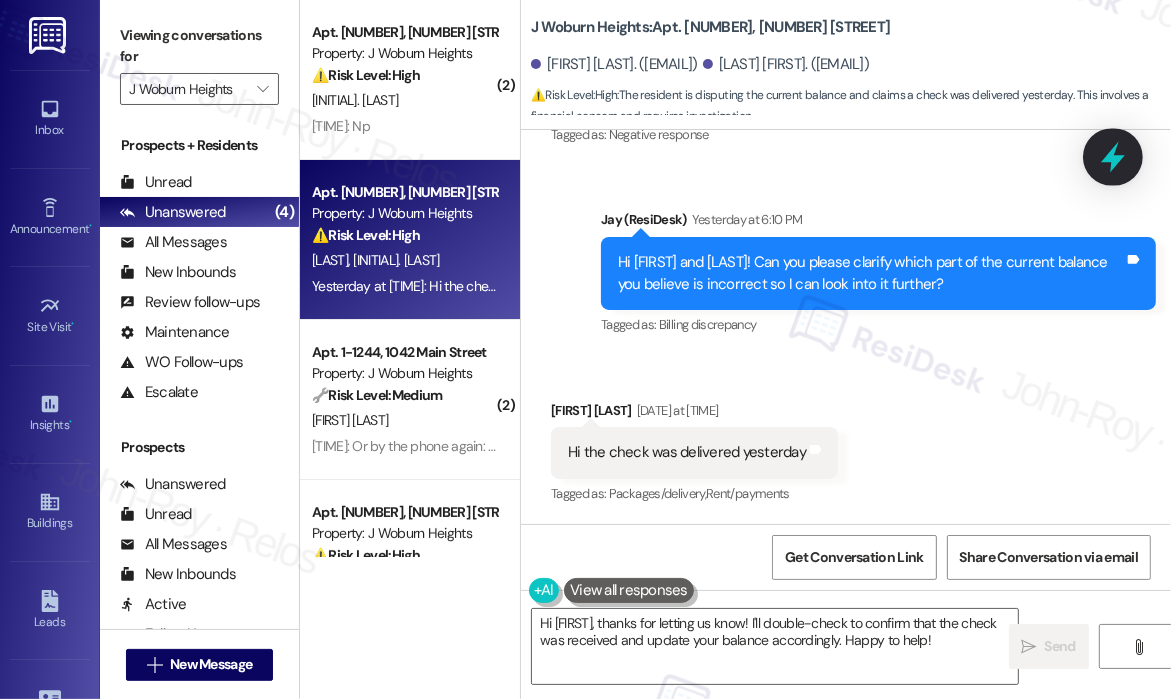 click 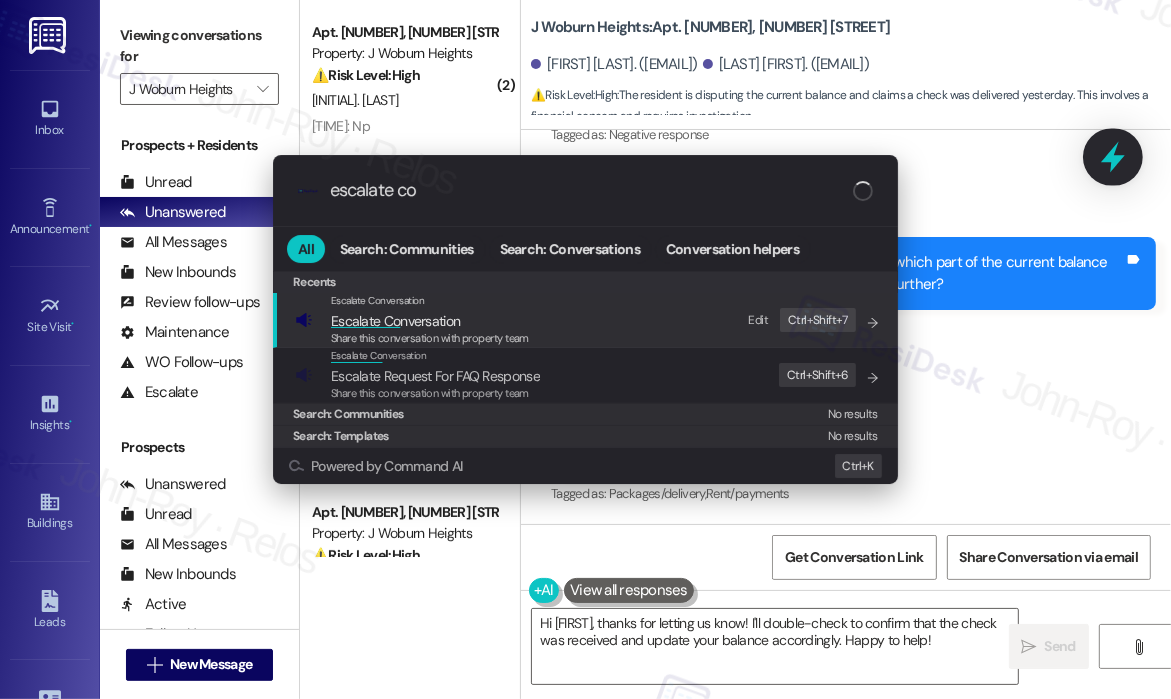 type on "escalate con" 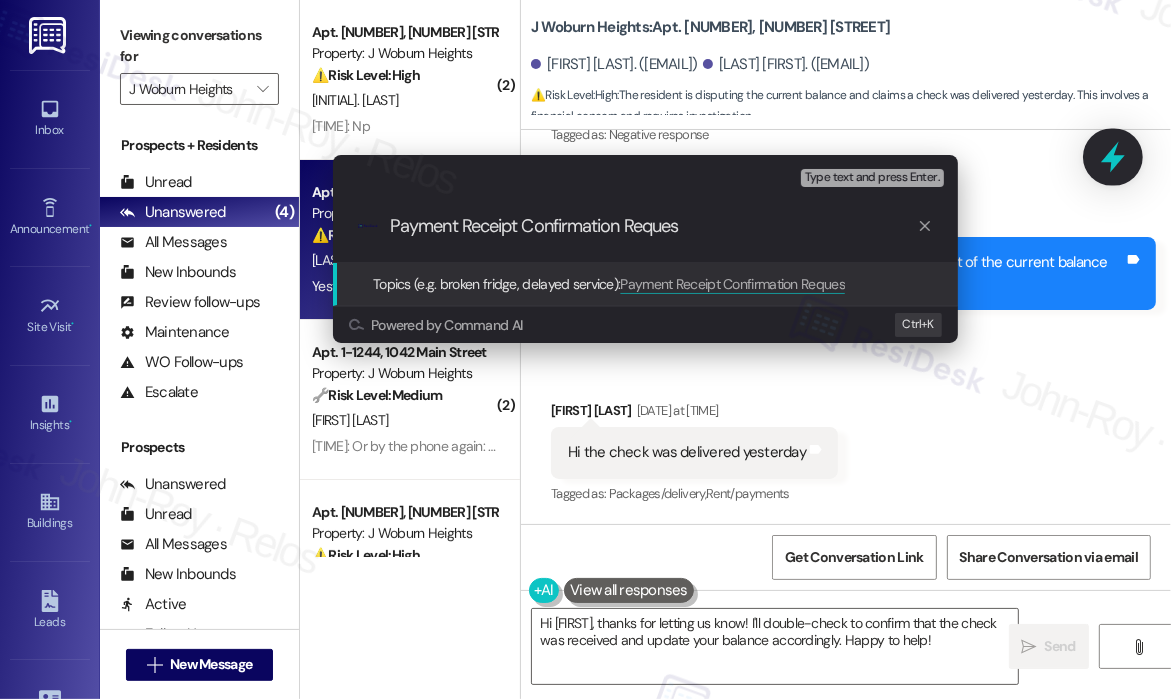 type on "Payment Receipt Confirmation Request" 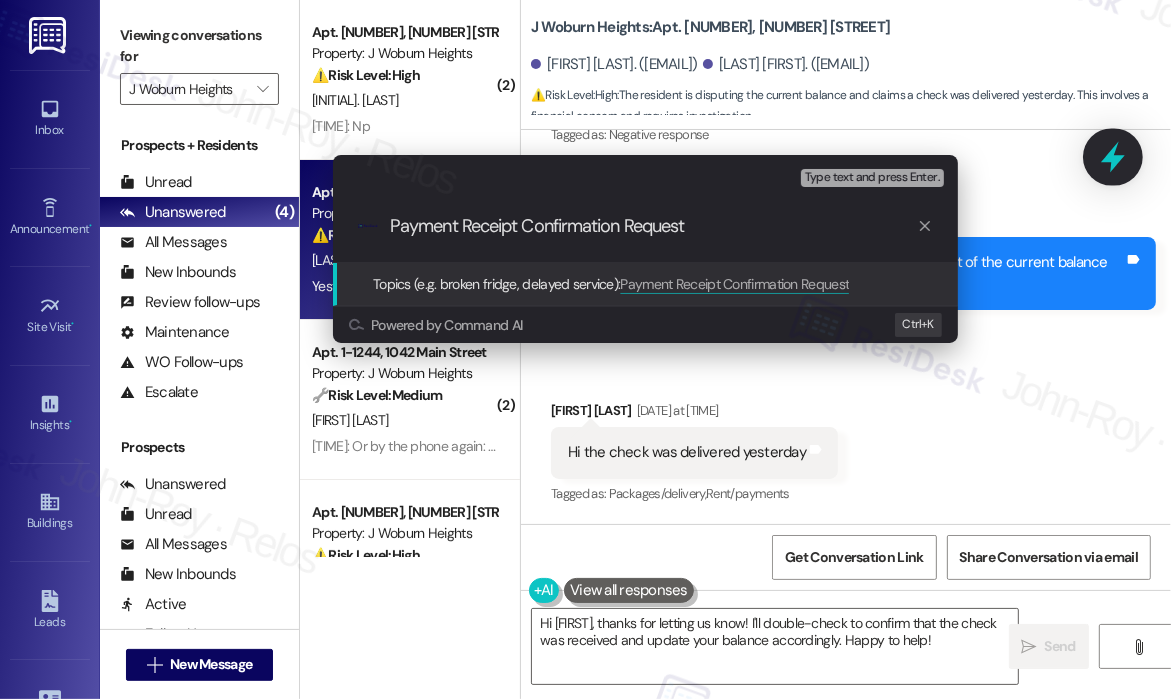 type 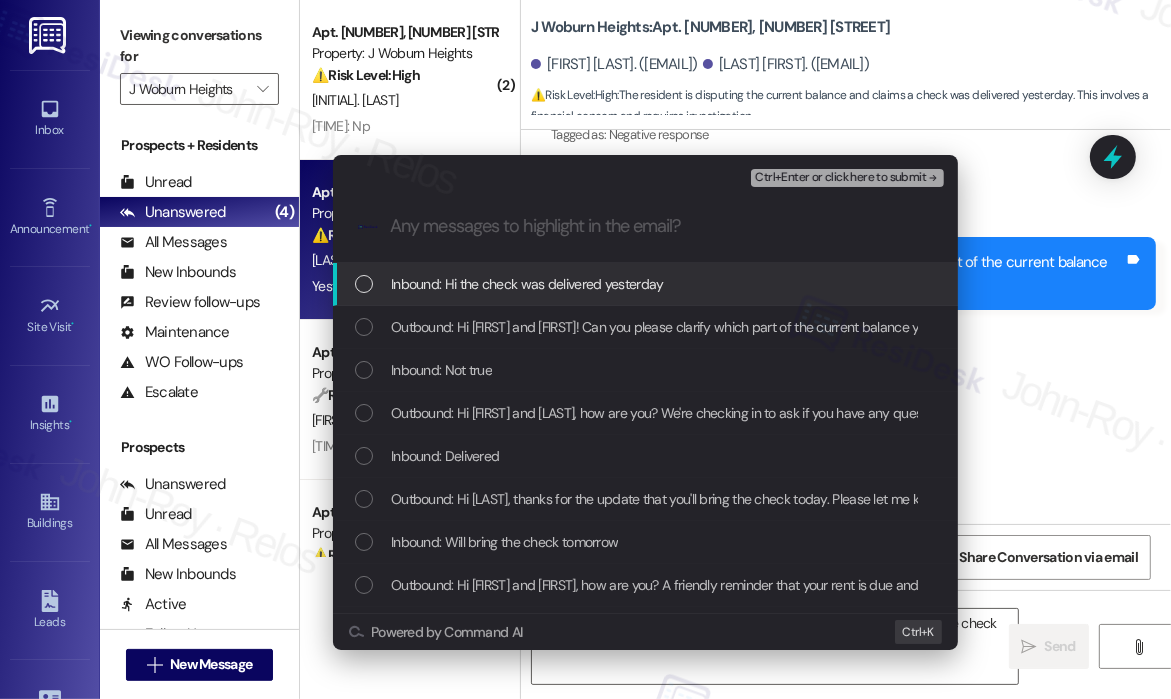 click on "Inbound: Hi the check was delivered yesterday" at bounding box center [647, 284] 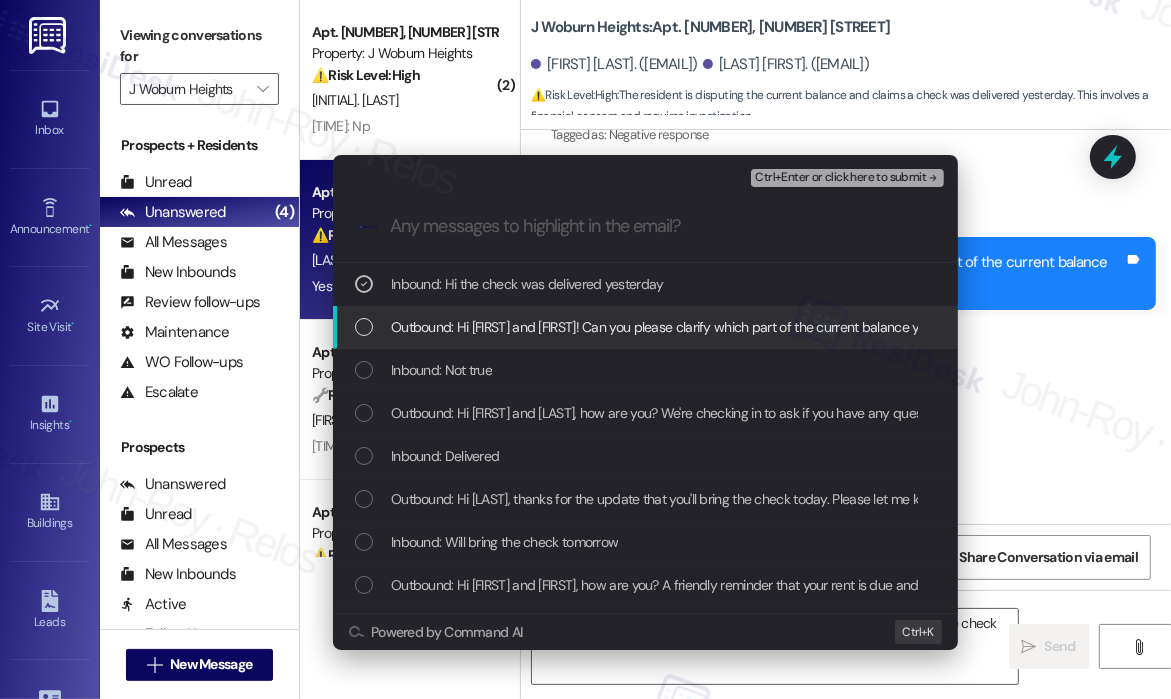 click on "Outbound: Hi [FIRST] and [FIRST]! Can you please clarify which part of the current balance you believe is incorrect so I can look into it further?" at bounding box center [796, 327] 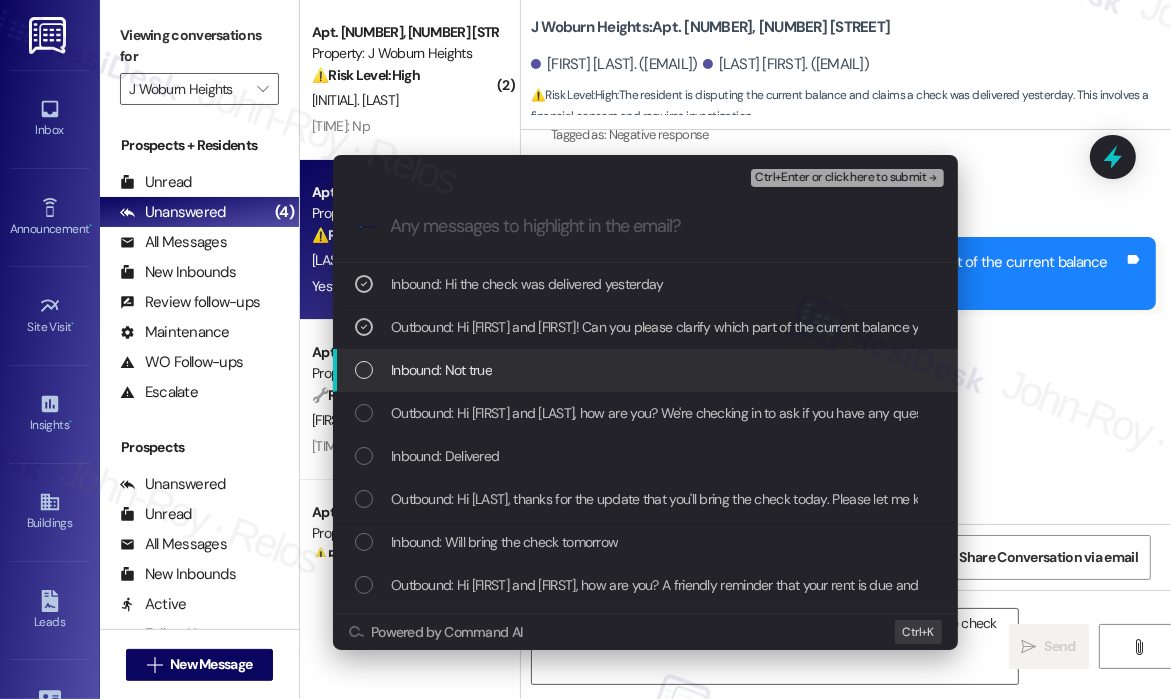 click on "Inbound: Not true" at bounding box center [647, 370] 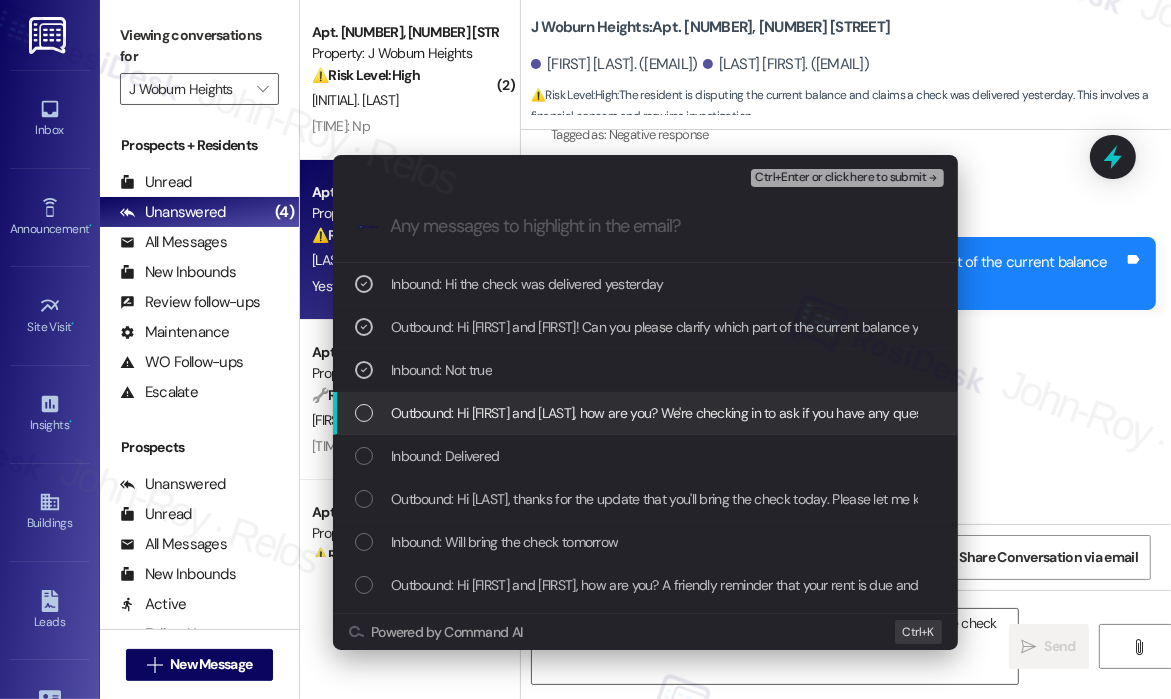 click on "Outbound: Hi [FIRST] and [LAST], how are you? We're checking in to ask if you have any questions about rent payment. We're here to answer questions. Your current balance is $[AMOUNT]. If you've already paid, please disregard this reminder." at bounding box center (1086, 413) 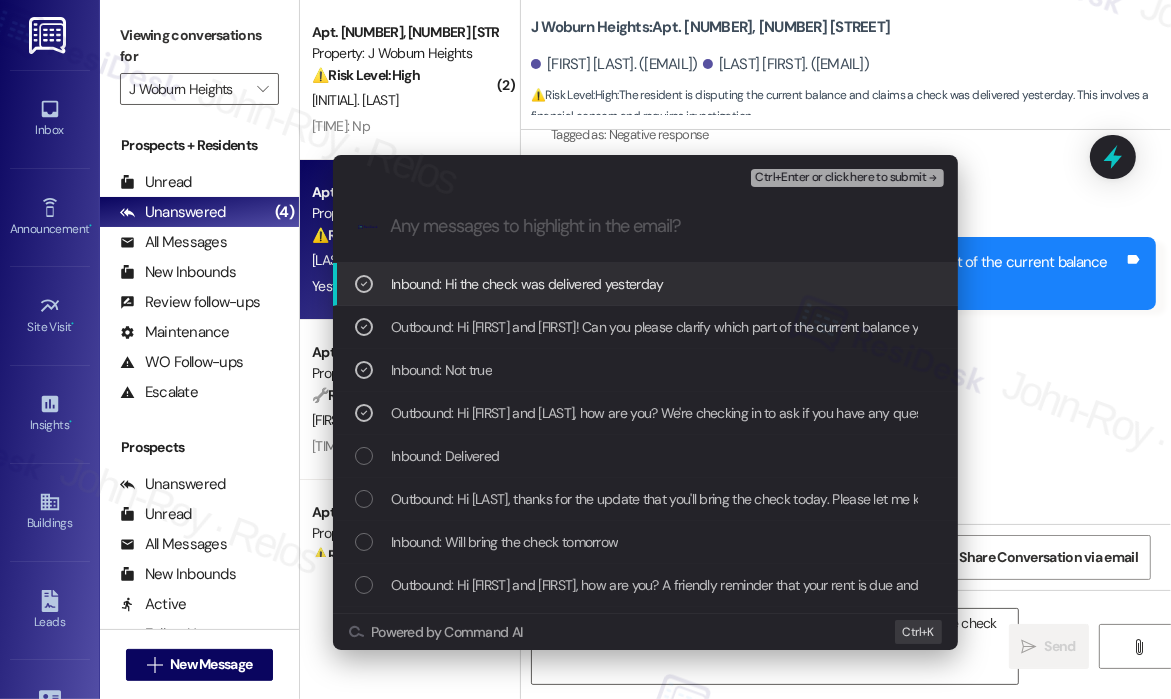click on "Ctrl+Enter or click here to submit" at bounding box center (840, 178) 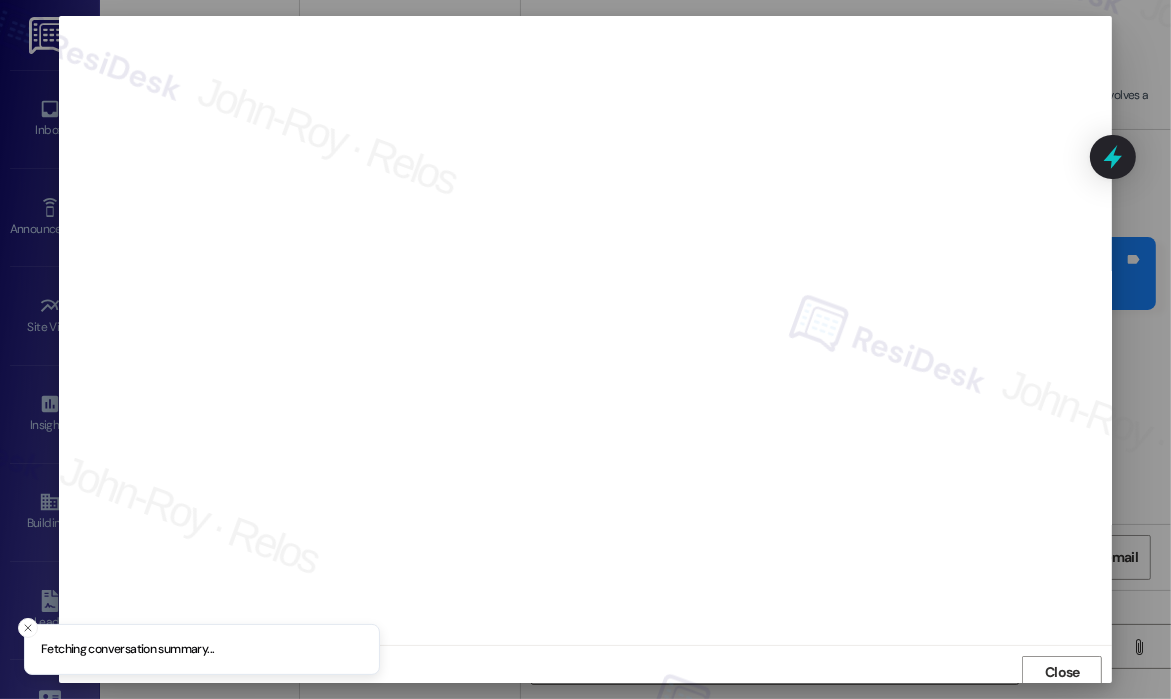 scroll, scrollTop: 4, scrollLeft: 0, axis: vertical 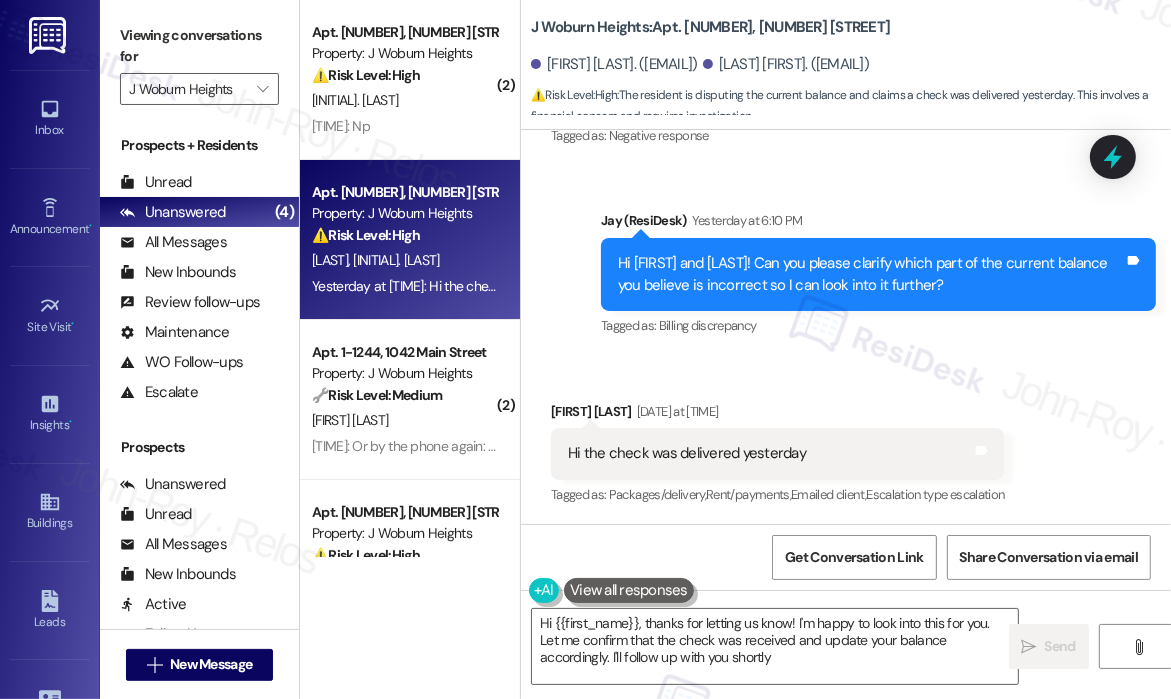 type on "Hi {{first_name}}, thanks for letting us know! I'm happy to look into this for you. Let me confirm that the check was received and update your balance accordingly. I'll follow up with you shortly!" 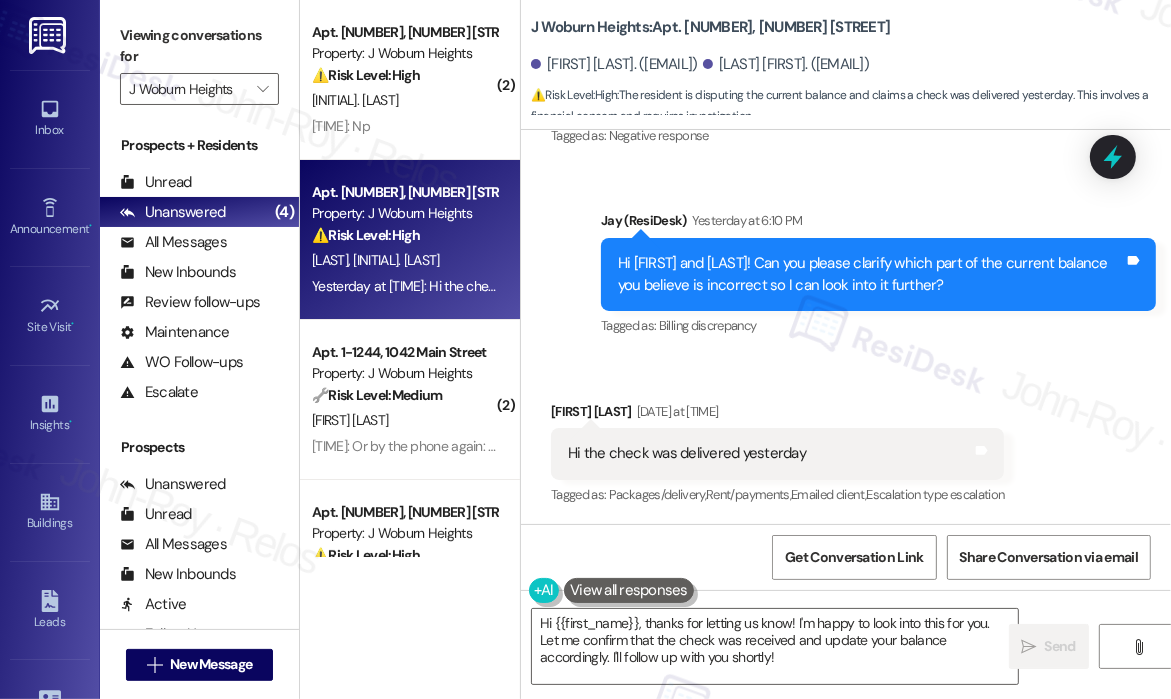 click on "Hi the check was delivered yesterday Tags and notes" at bounding box center [777, 453] 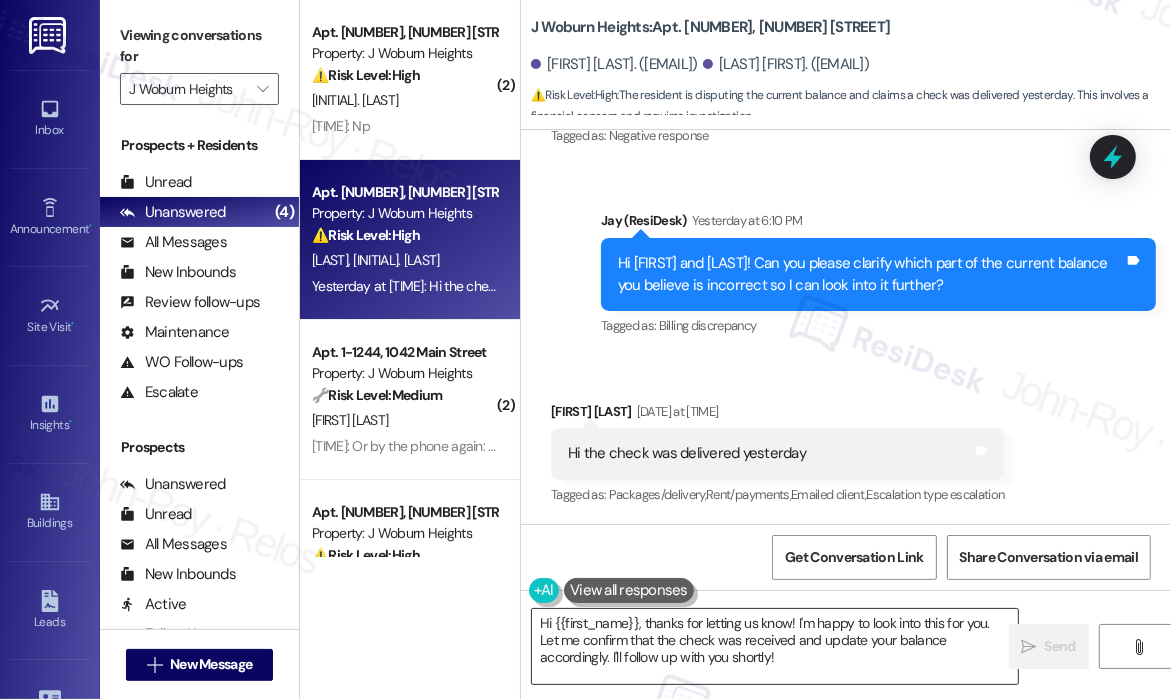 click on "Hi {{first_name}}, thanks for letting us know! I'm happy to look into this for you. Let me confirm that the check was received and update your balance accordingly. I'll follow up with you shortly!" at bounding box center (775, 646) 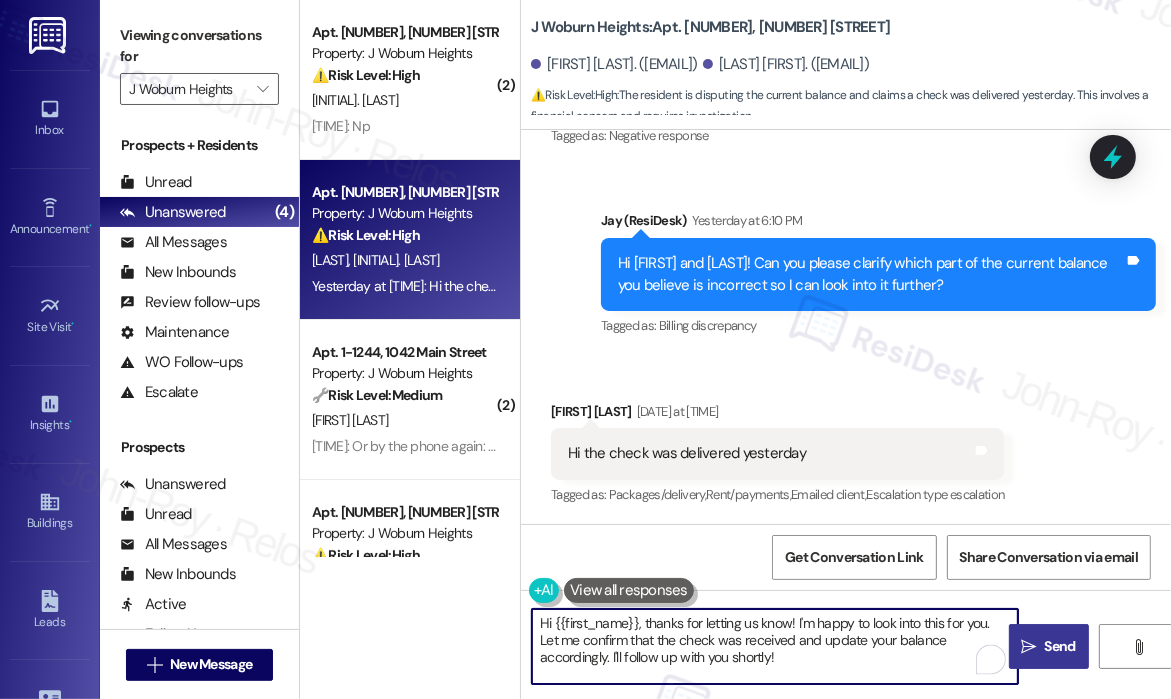 click on "Send" at bounding box center (1060, 646) 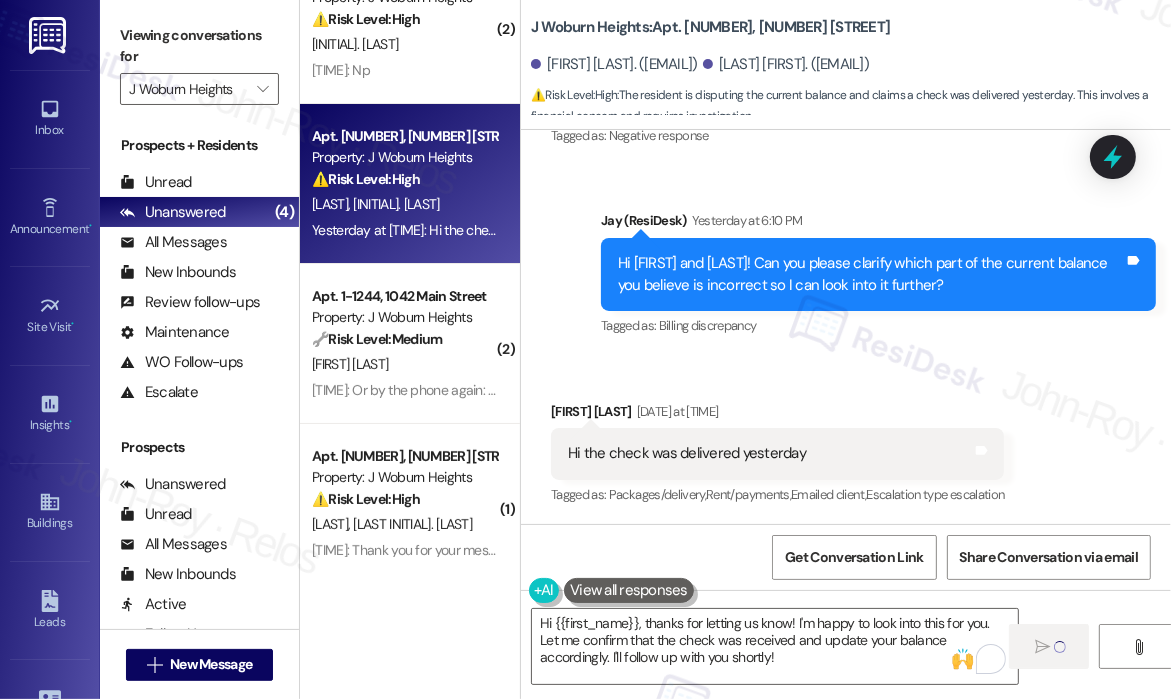 scroll, scrollTop: 83, scrollLeft: 0, axis: vertical 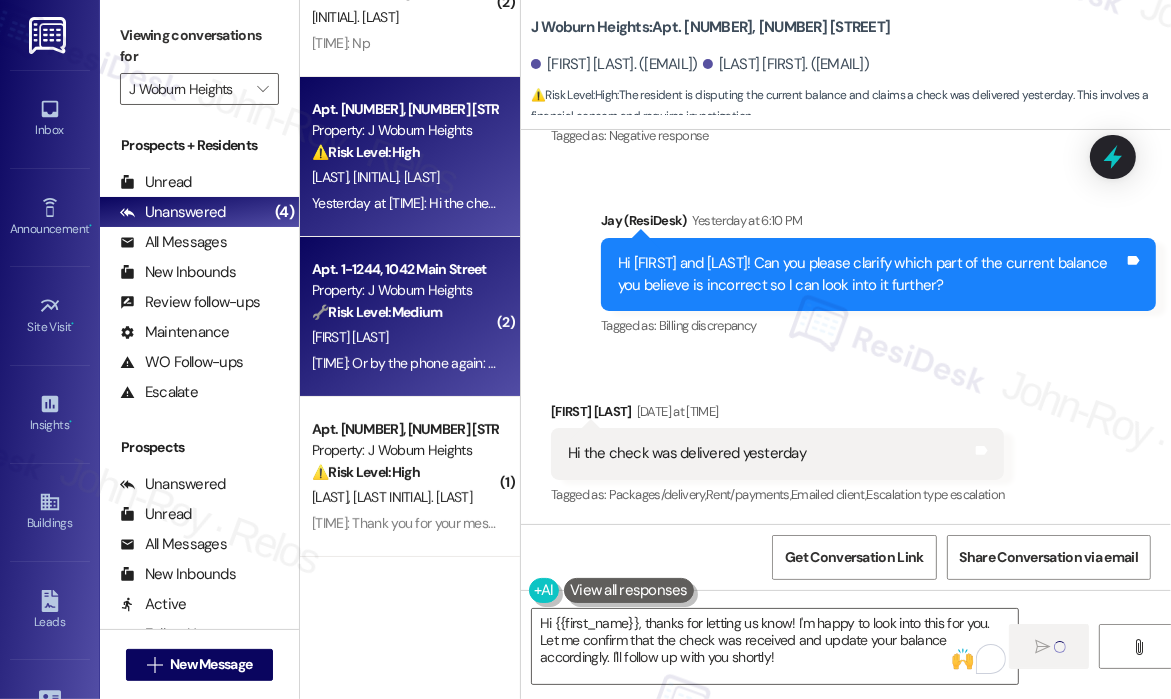 type 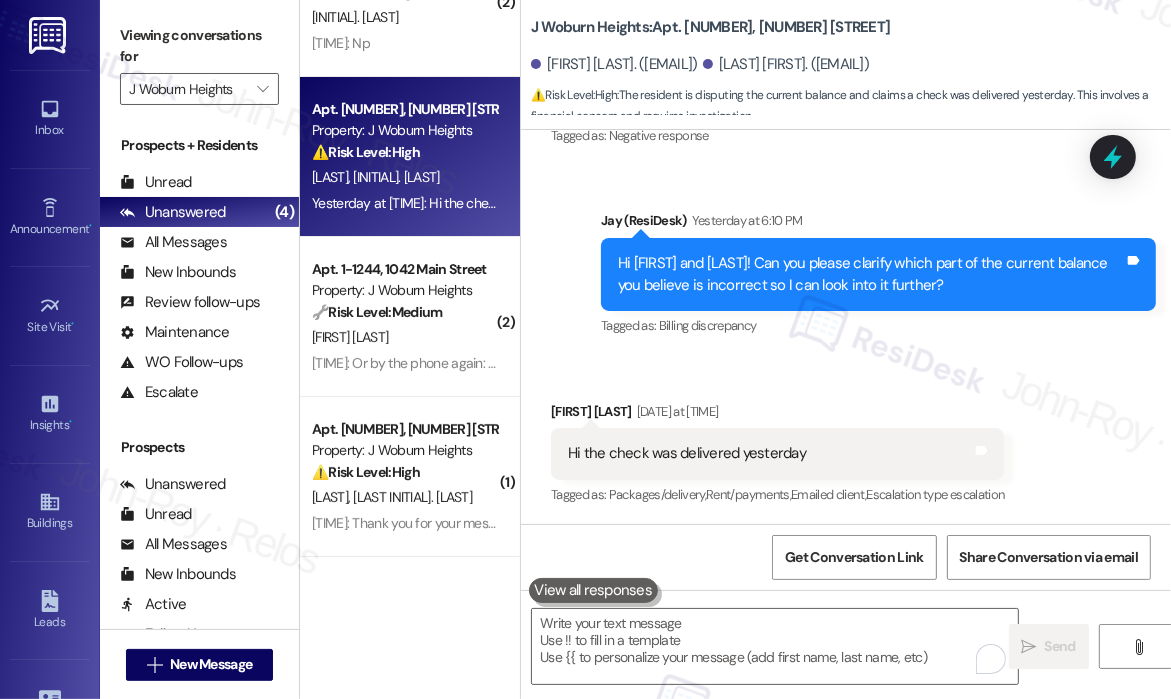 scroll, scrollTop: 6433, scrollLeft: 0, axis: vertical 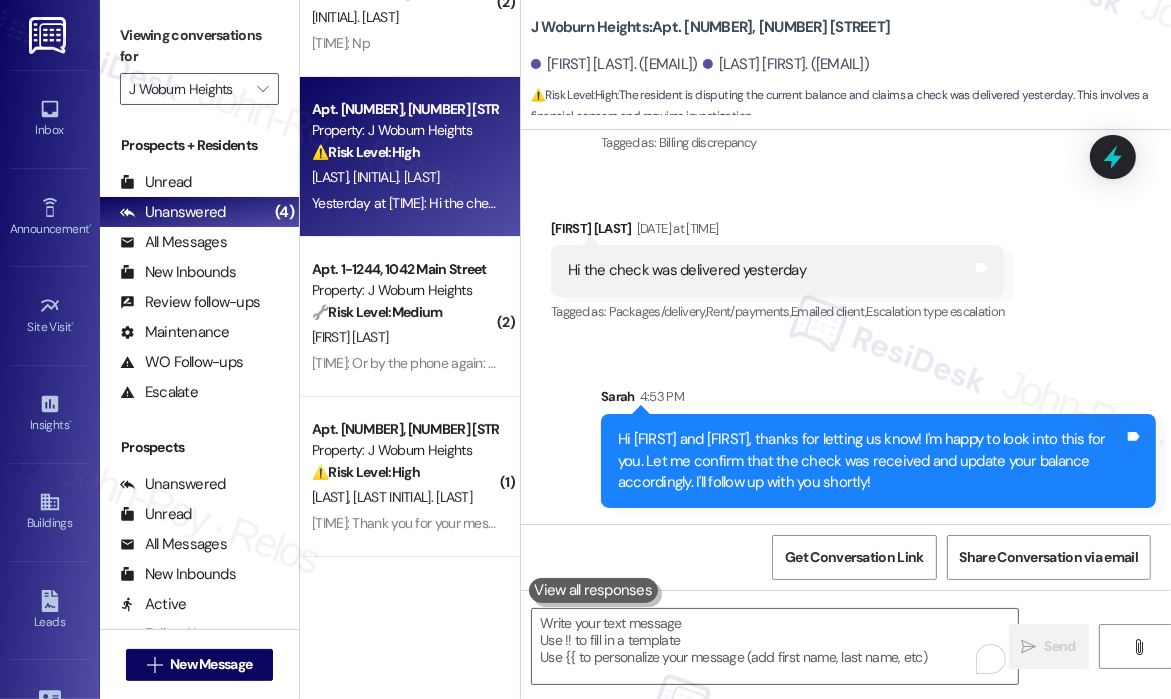 click on "Sent via SMS [FIRST] [TIME] Hi [FIRST] and [LAST], thanks for letting us know! I'm happy to look into this for you. Let me confirm that the check was received and update your balance accordingly. I'll follow up with you shortly! Tags and notes" at bounding box center (878, 447) 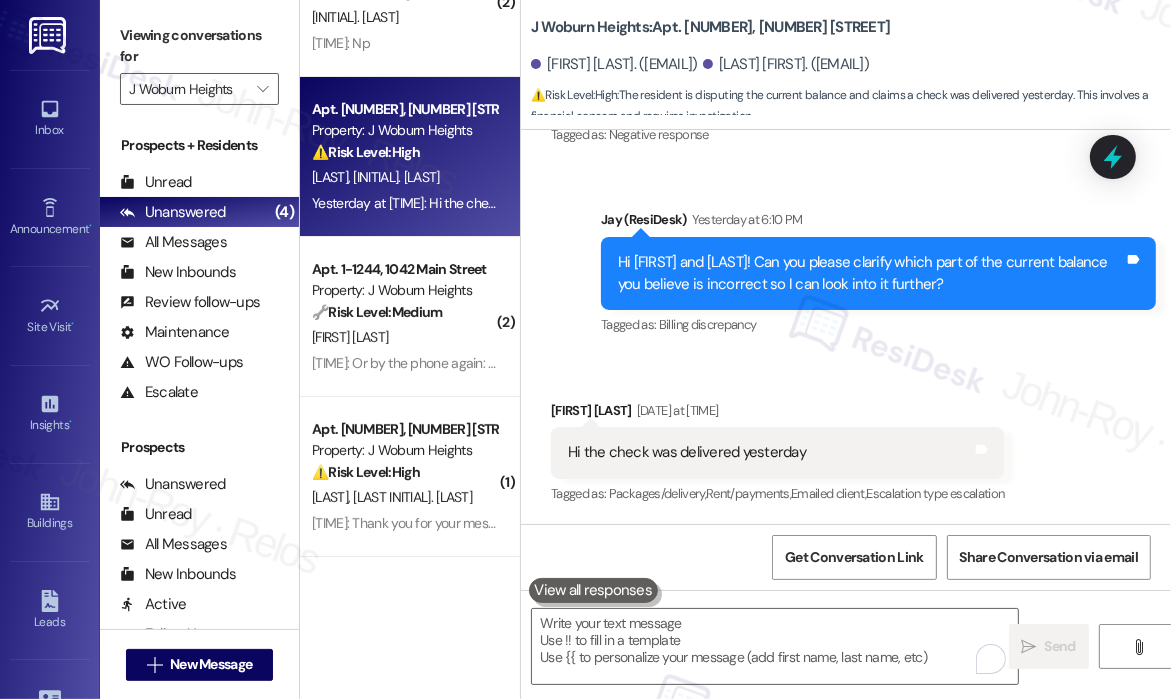 scroll, scrollTop: 6433, scrollLeft: 0, axis: vertical 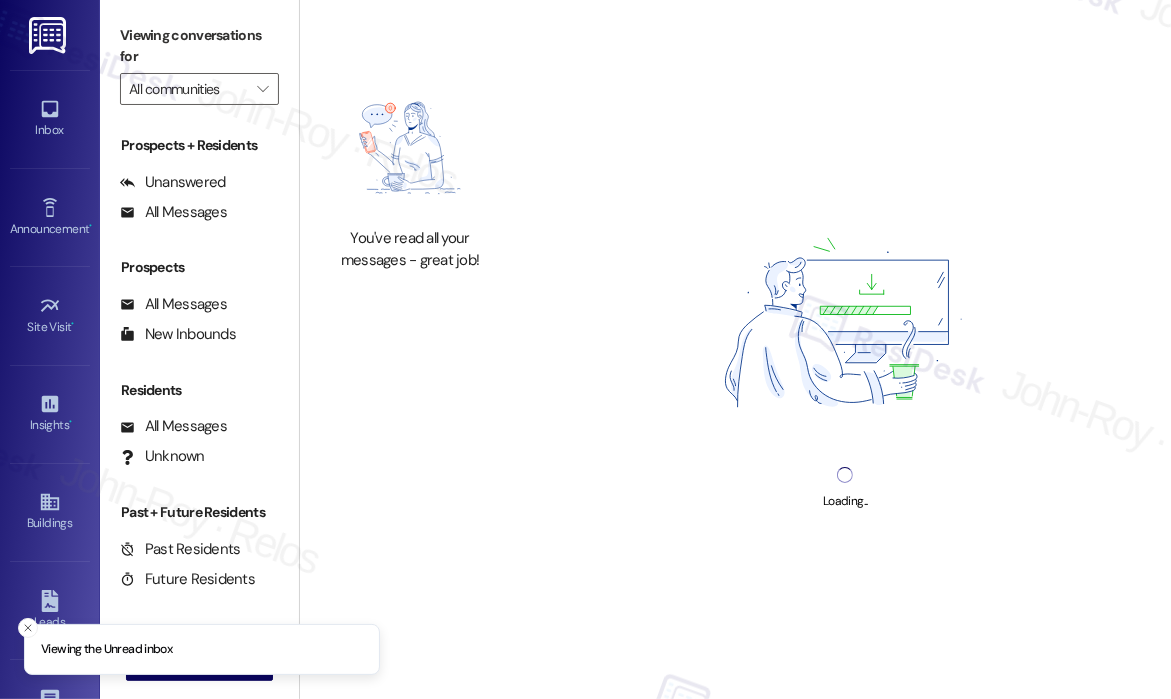 type on "J Woburn Heights" 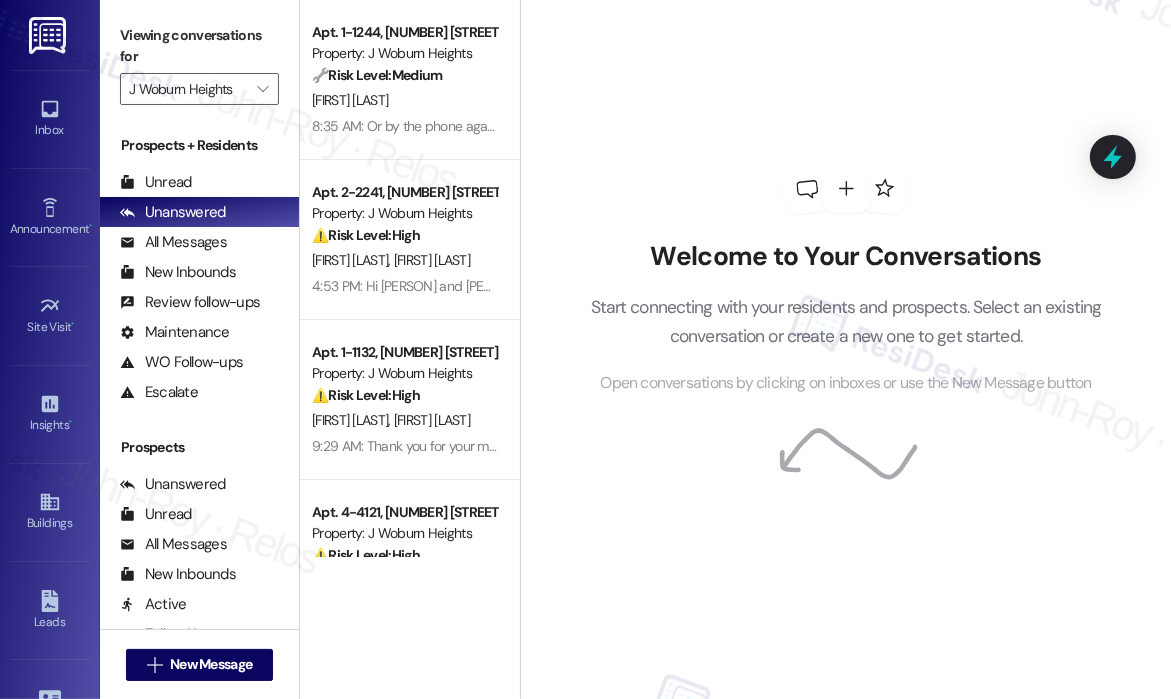 click on "Welcome to Your Conversations Start connecting with your residents and prospects. Select an existing conversation or create a new one to get started. Open conversations by clicking on inboxes or use the New Message button" at bounding box center [846, 279] 